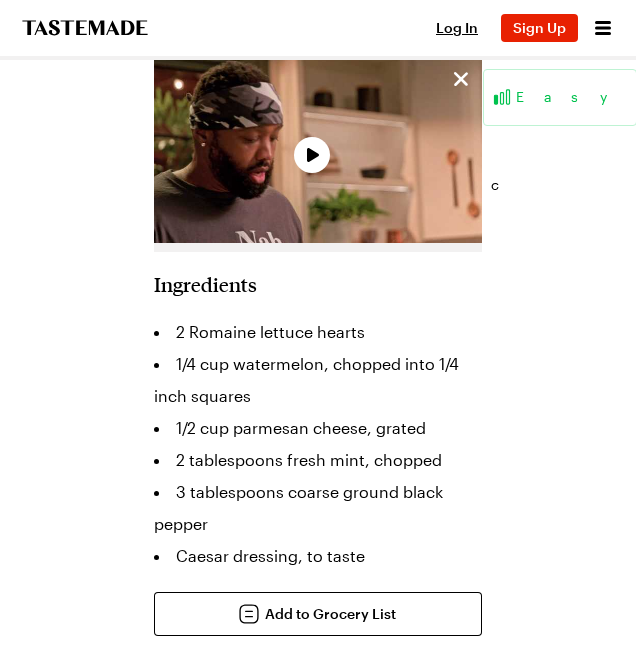 scroll, scrollTop: 808, scrollLeft: 0, axis: vertical 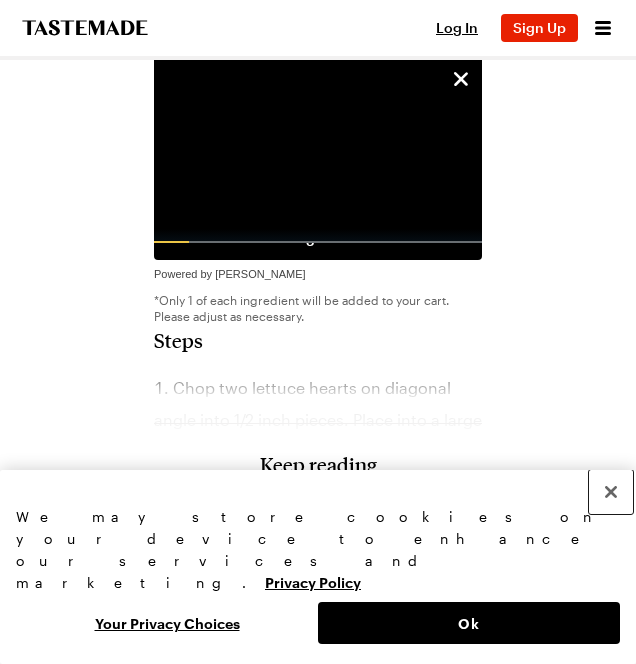 click at bounding box center [611, 492] 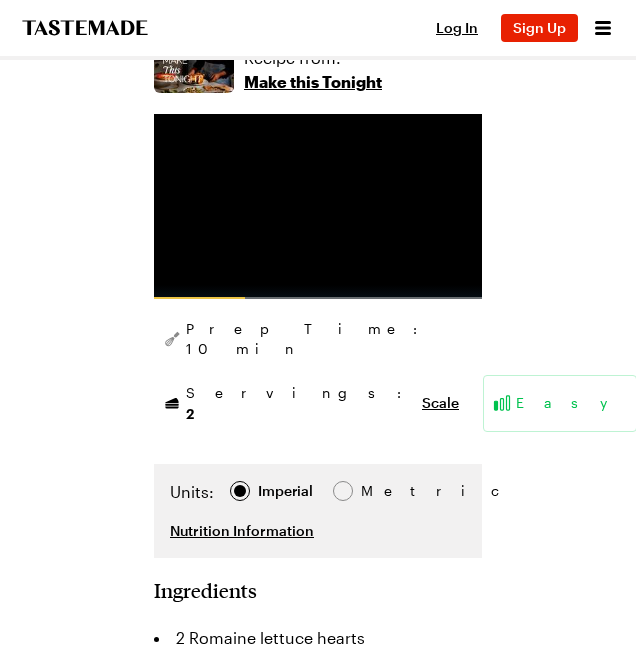 scroll, scrollTop: 504, scrollLeft: 0, axis: vertical 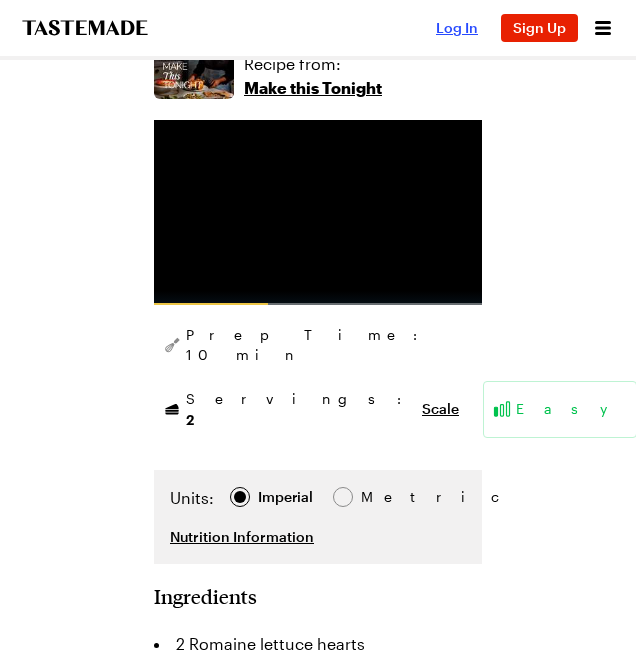 click on "Log In" at bounding box center [457, 27] 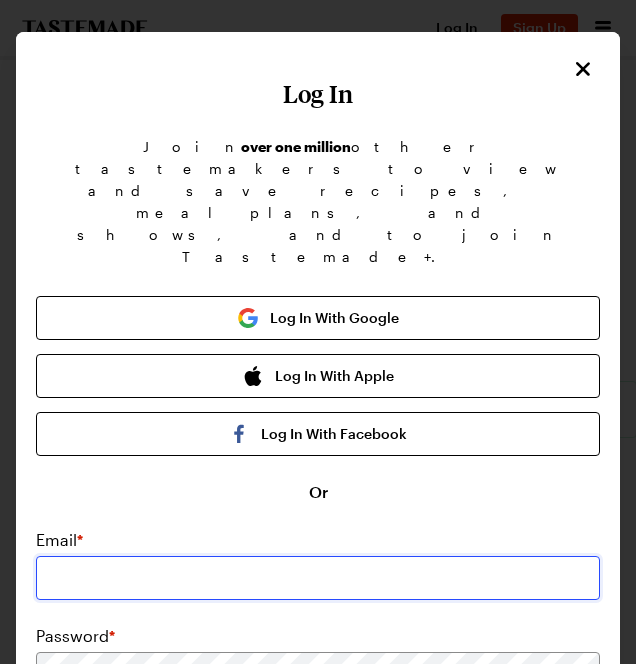 click at bounding box center [318, 578] 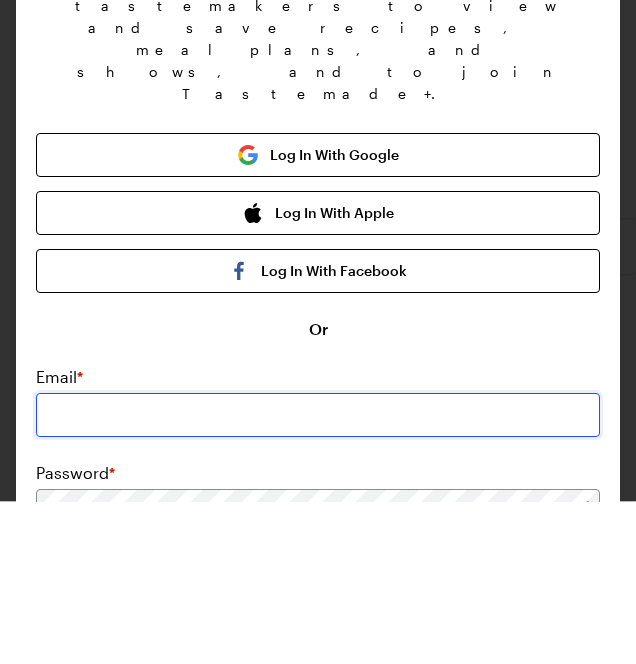 scroll, scrollTop: 504, scrollLeft: 0, axis: vertical 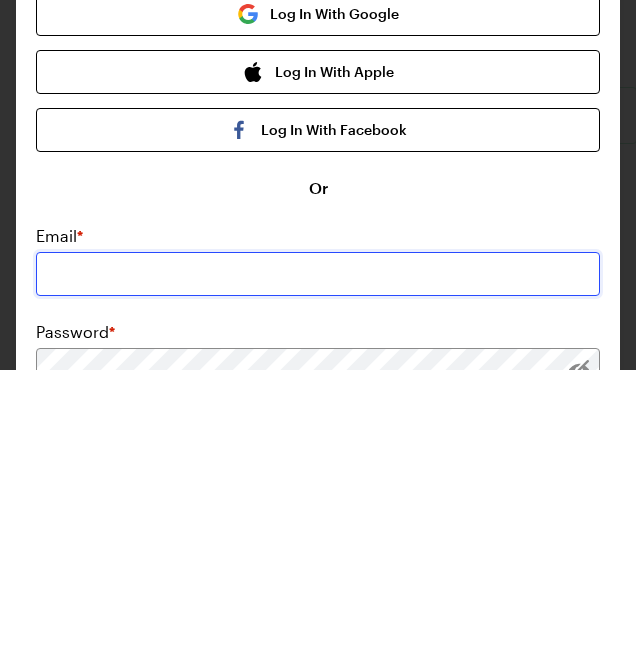 click at bounding box center (318, 568) 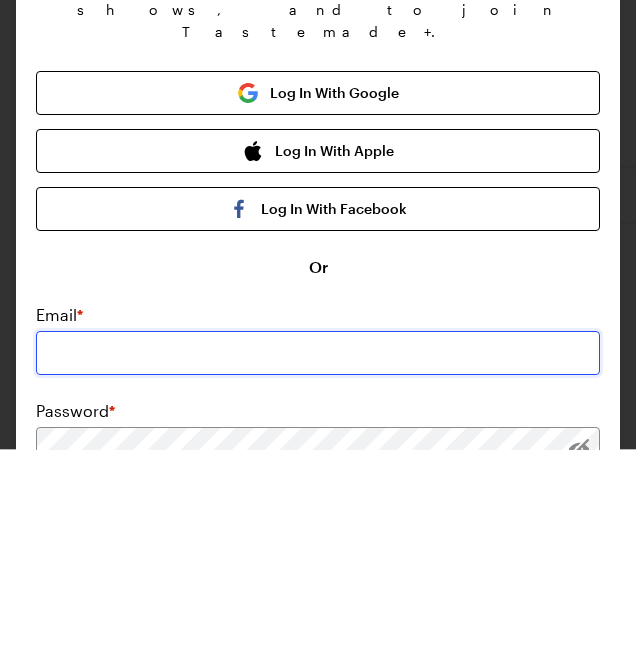 scroll, scrollTop: 504, scrollLeft: 0, axis: vertical 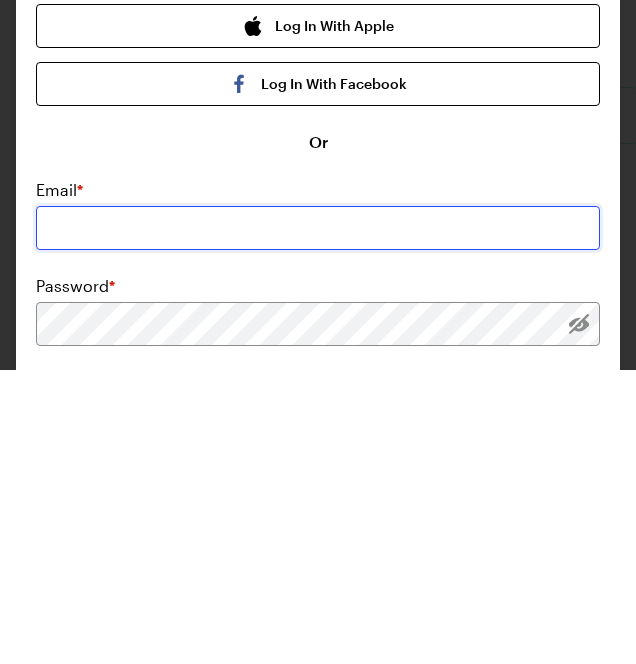 click at bounding box center (318, 522) 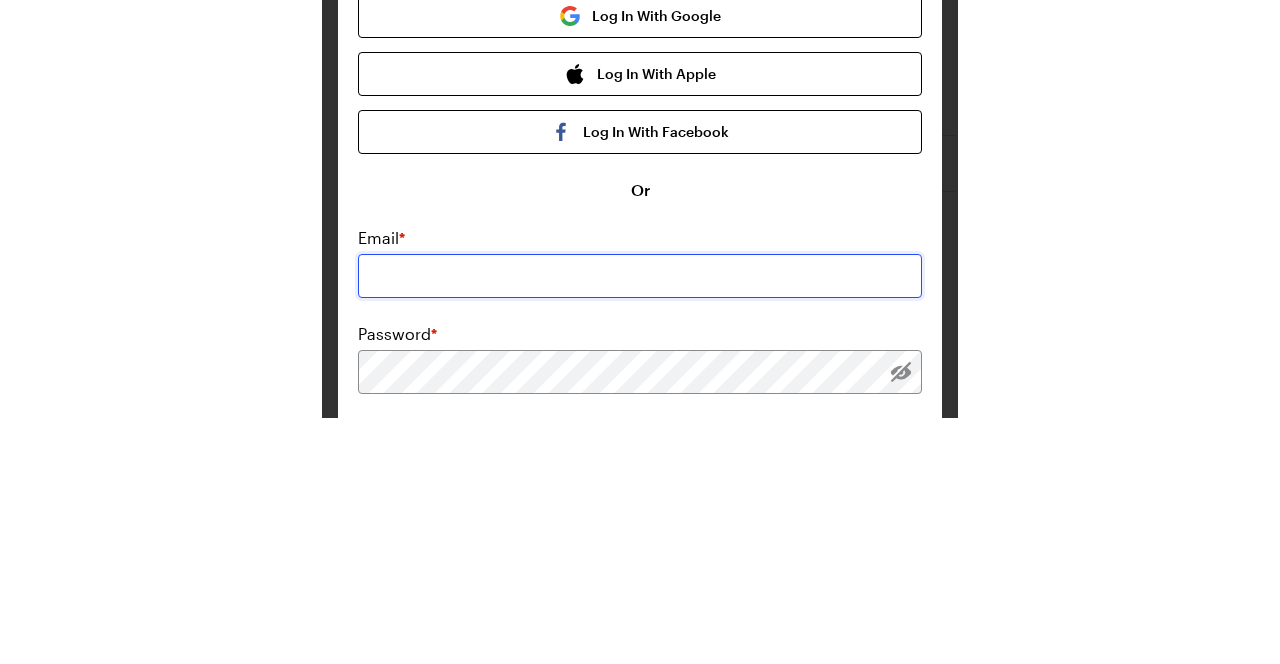 scroll, scrollTop: 504, scrollLeft: 0, axis: vertical 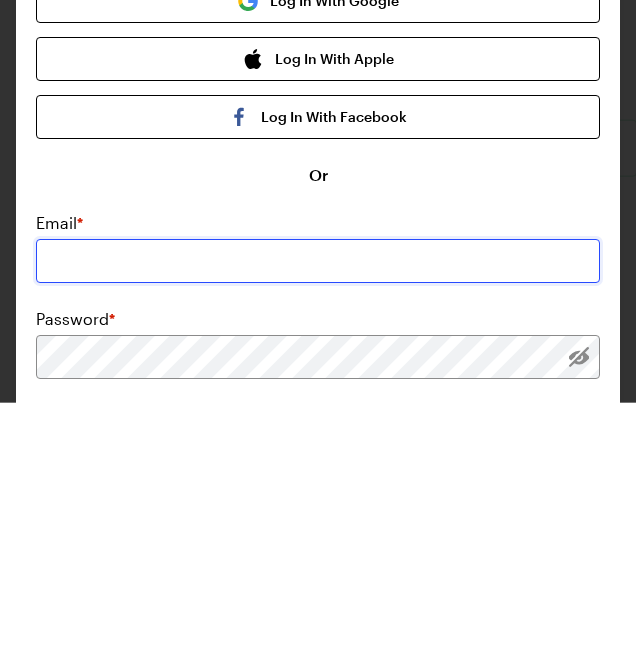 click at bounding box center (318, 522) 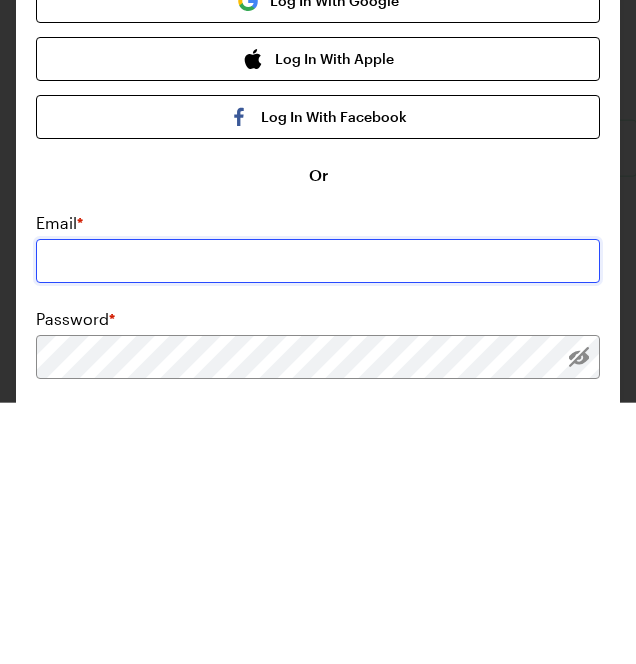 click at bounding box center [318, 522] 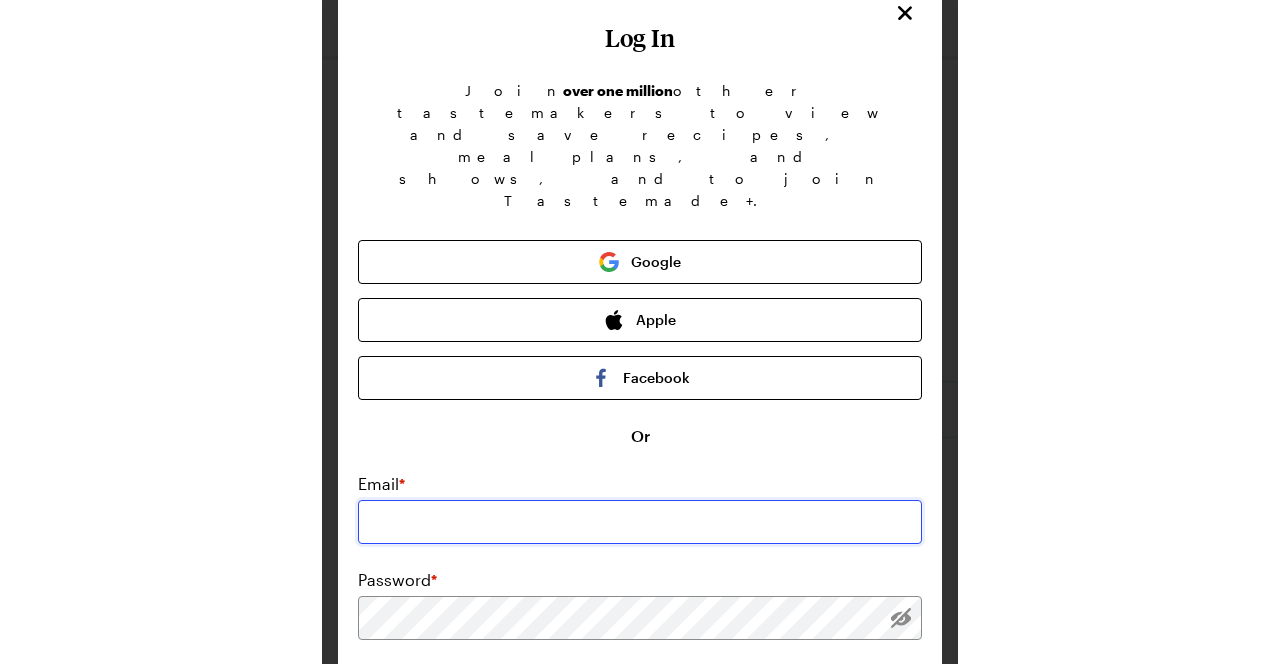 scroll, scrollTop: 106, scrollLeft: 0, axis: vertical 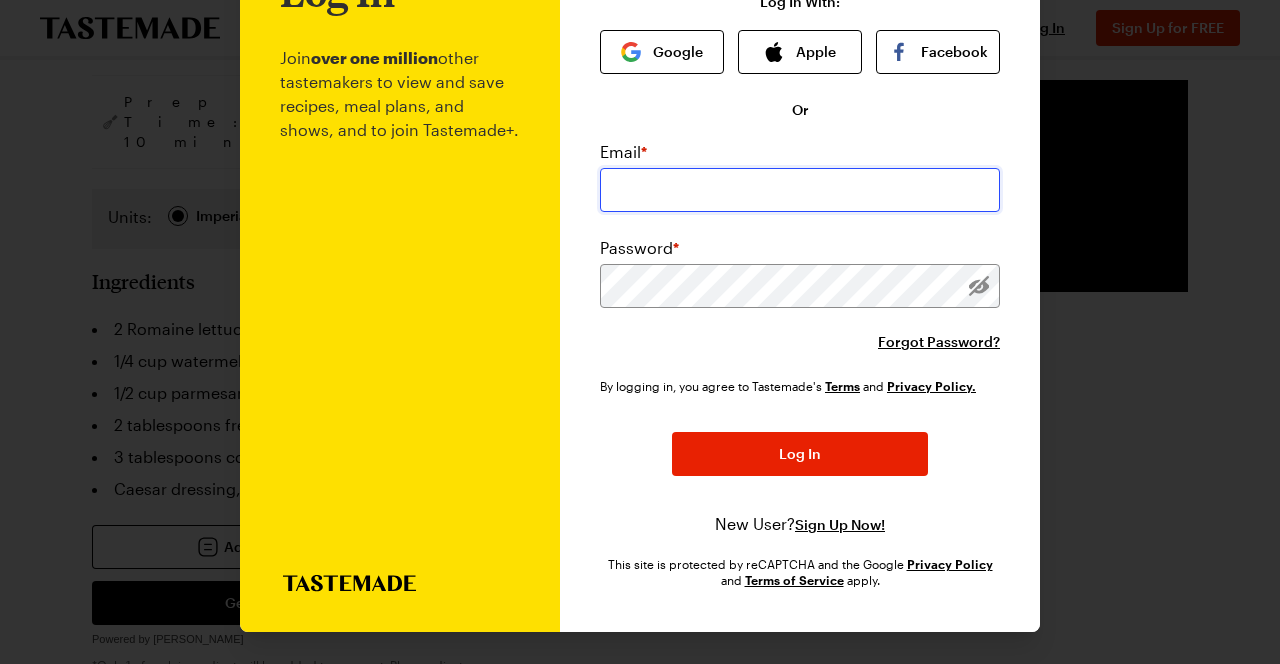 click at bounding box center [800, 190] 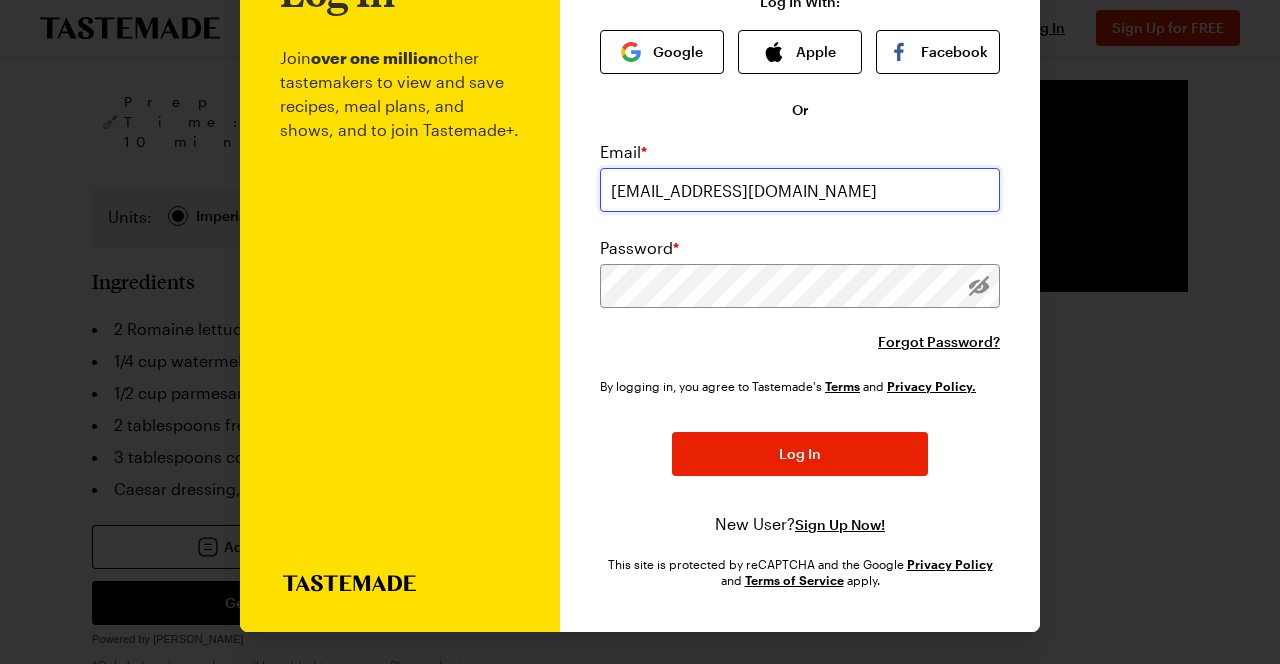 type on "[EMAIL_ADDRESS][DOMAIN_NAME]" 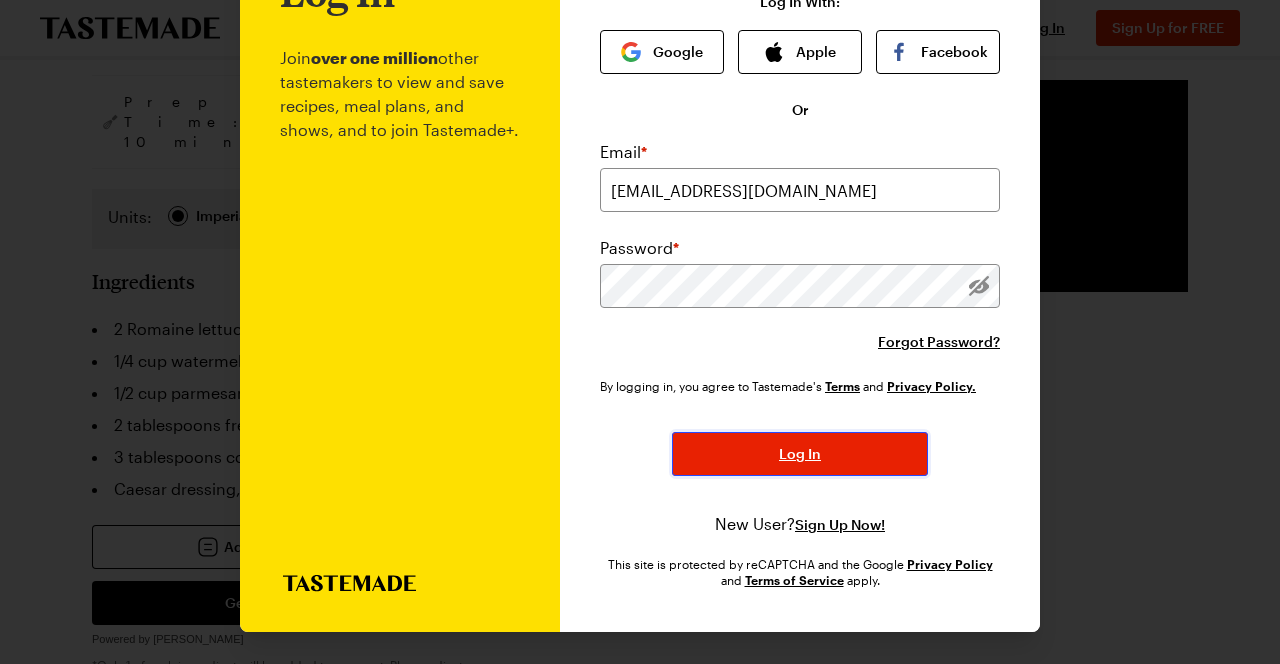 click on "Log In" at bounding box center (800, 454) 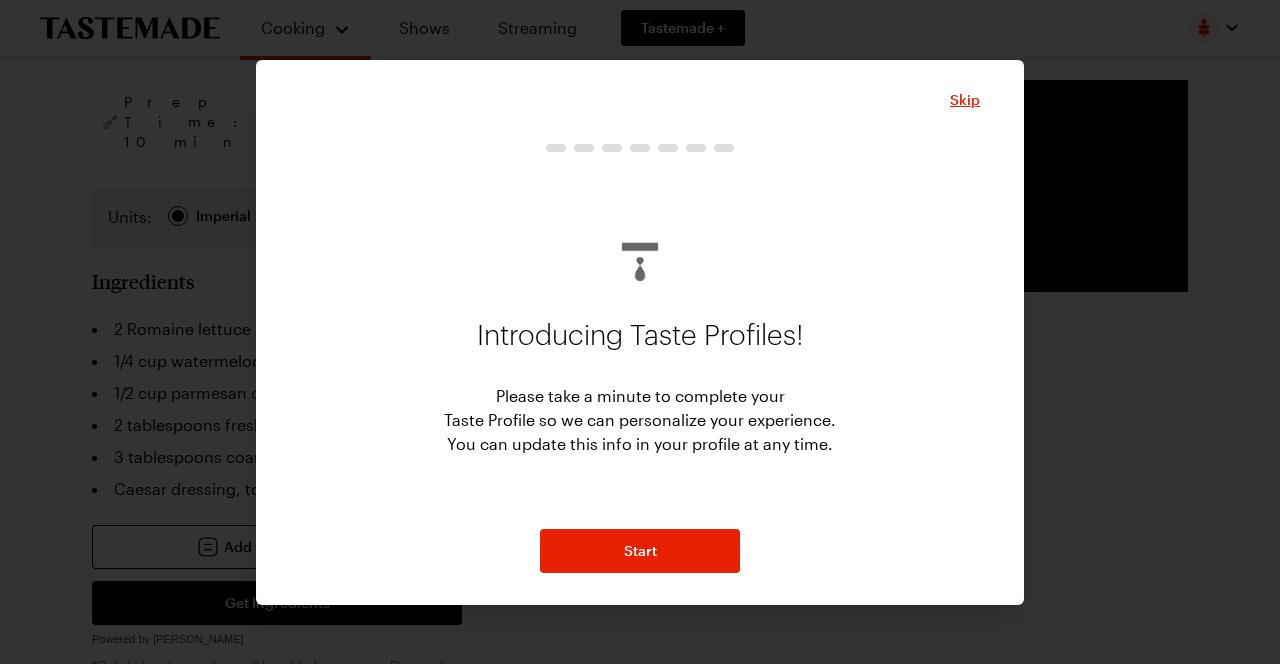 scroll, scrollTop: 0, scrollLeft: 0, axis: both 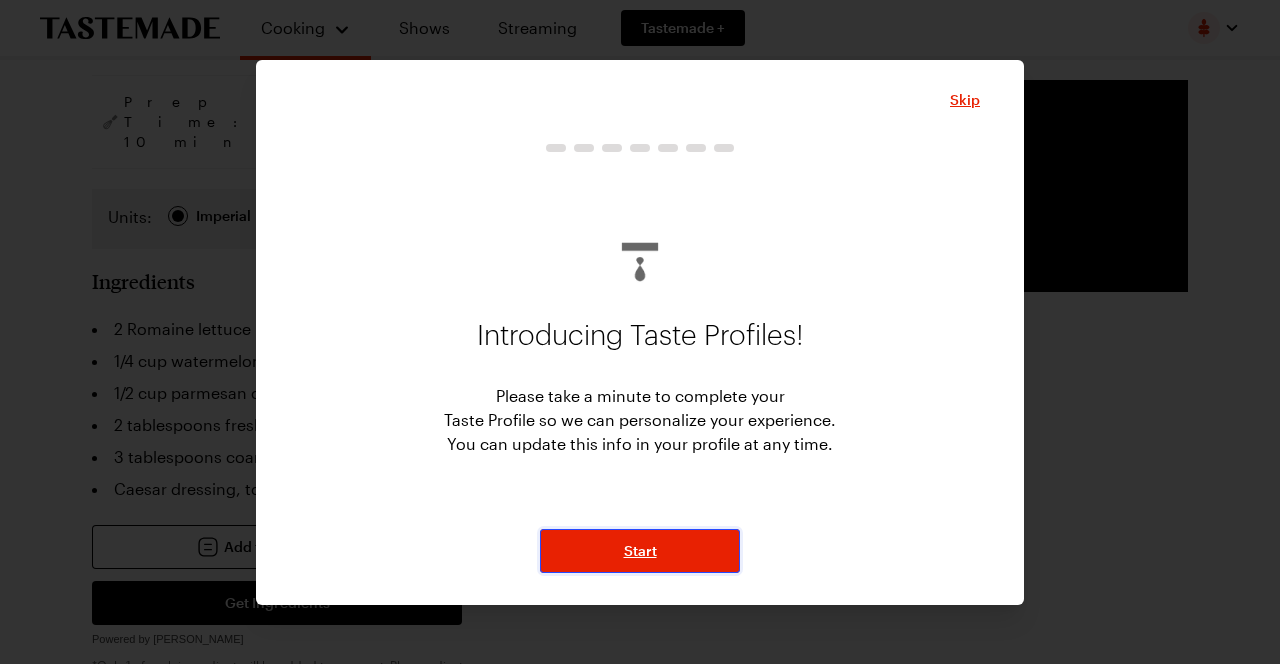 click on "Start" at bounding box center (640, 551) 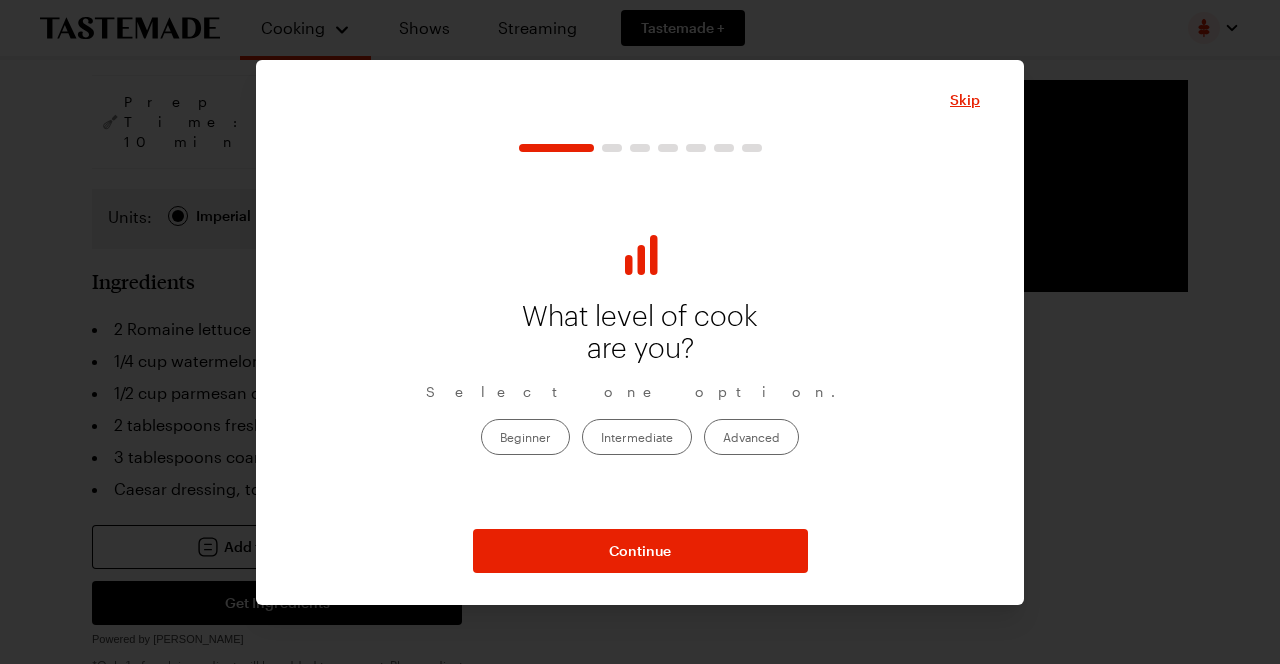 click on "Advanced" at bounding box center (751, 437) 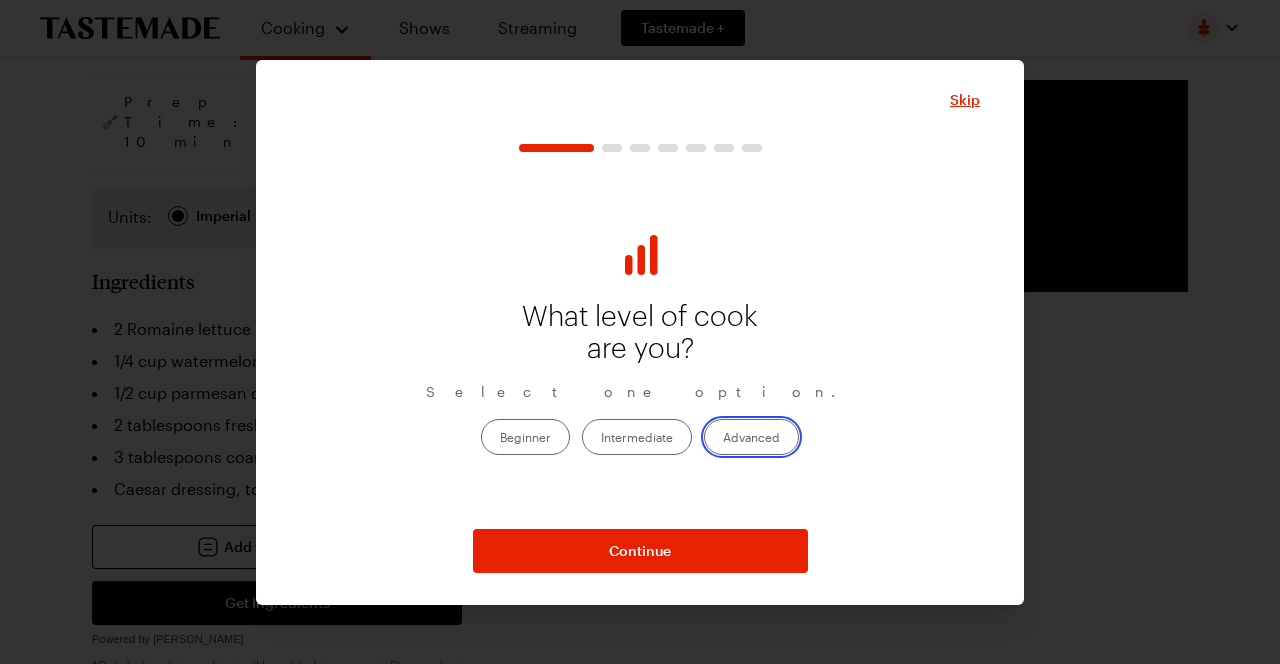 click on "Advanced" at bounding box center (723, 439) 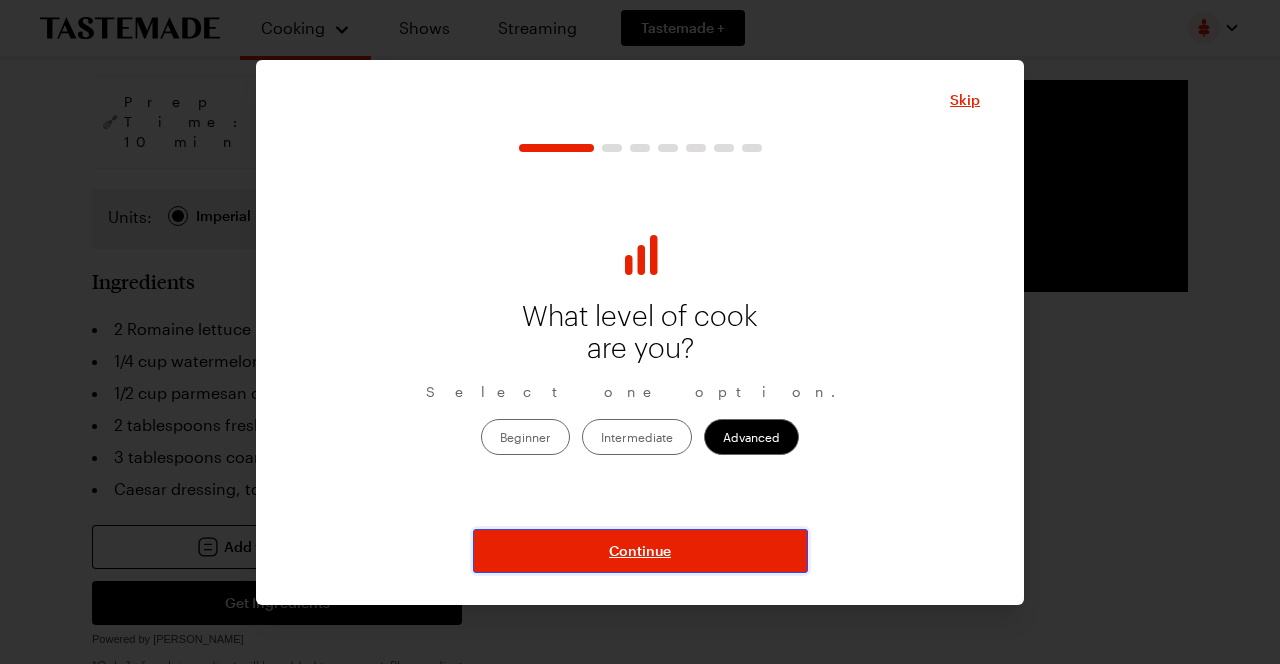 click on "Continue" at bounding box center (640, 551) 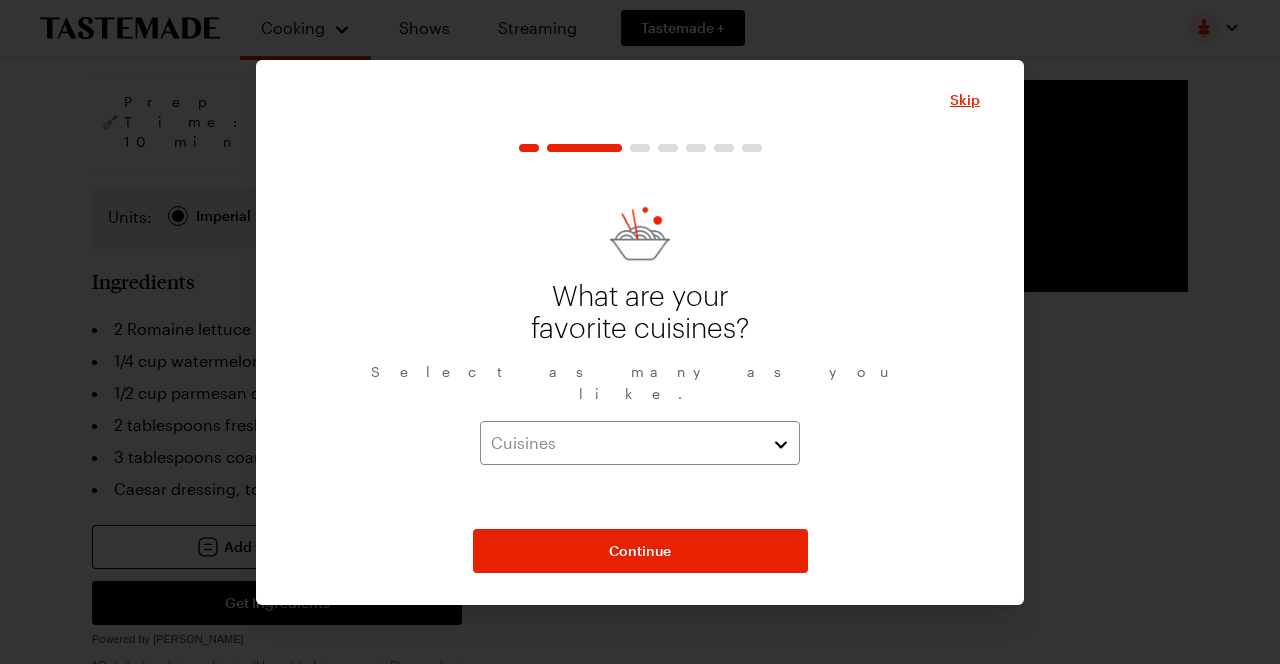 click on "Cuisines" at bounding box center (625, 443) 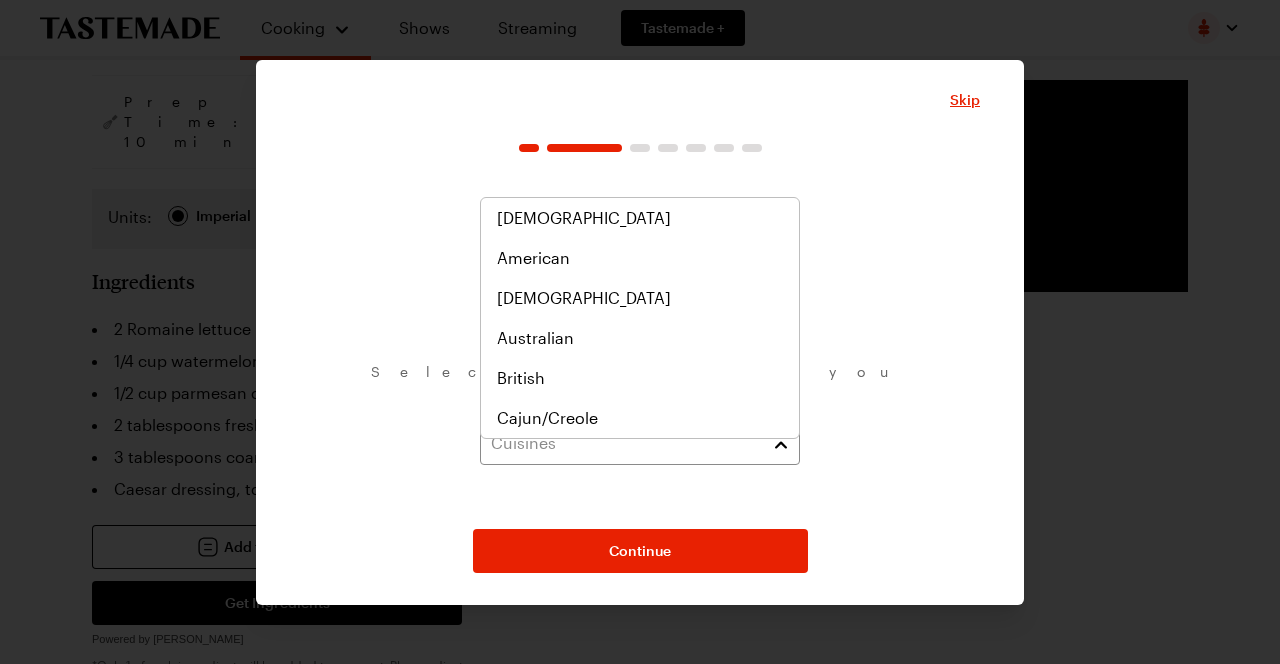 click on "American" at bounding box center (533, 258) 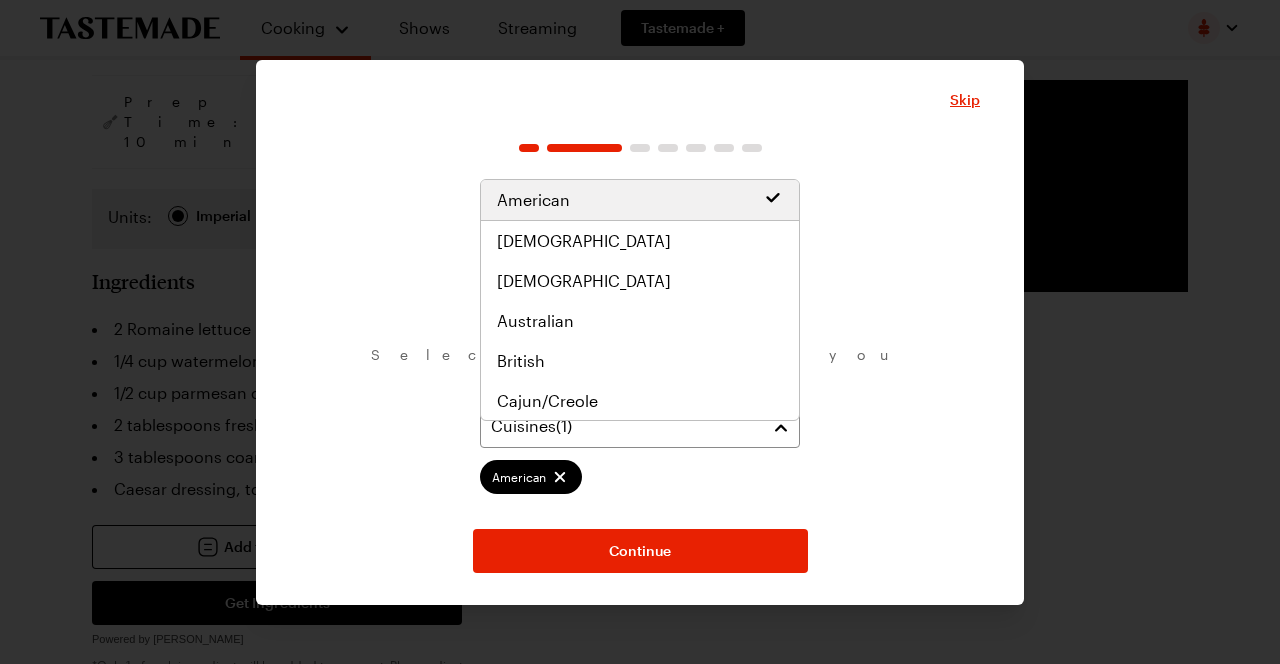 click on "[DEMOGRAPHIC_DATA]" at bounding box center [584, 281] 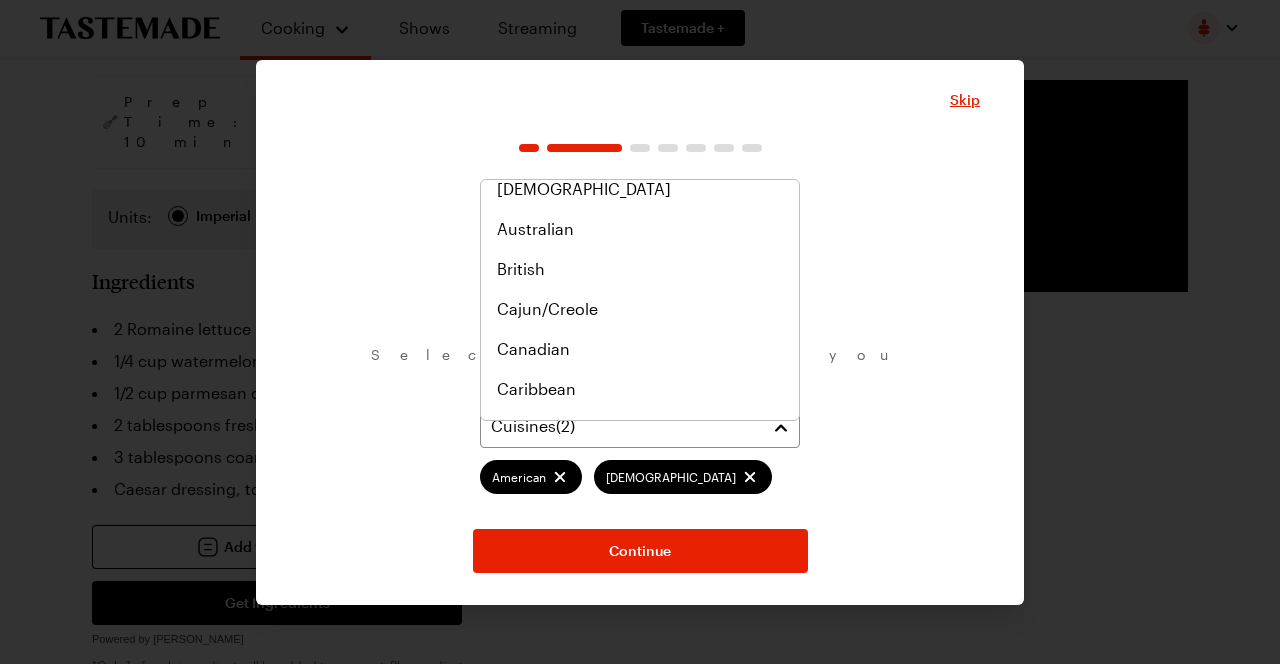 click on "Cajun/Creole" at bounding box center [547, 309] 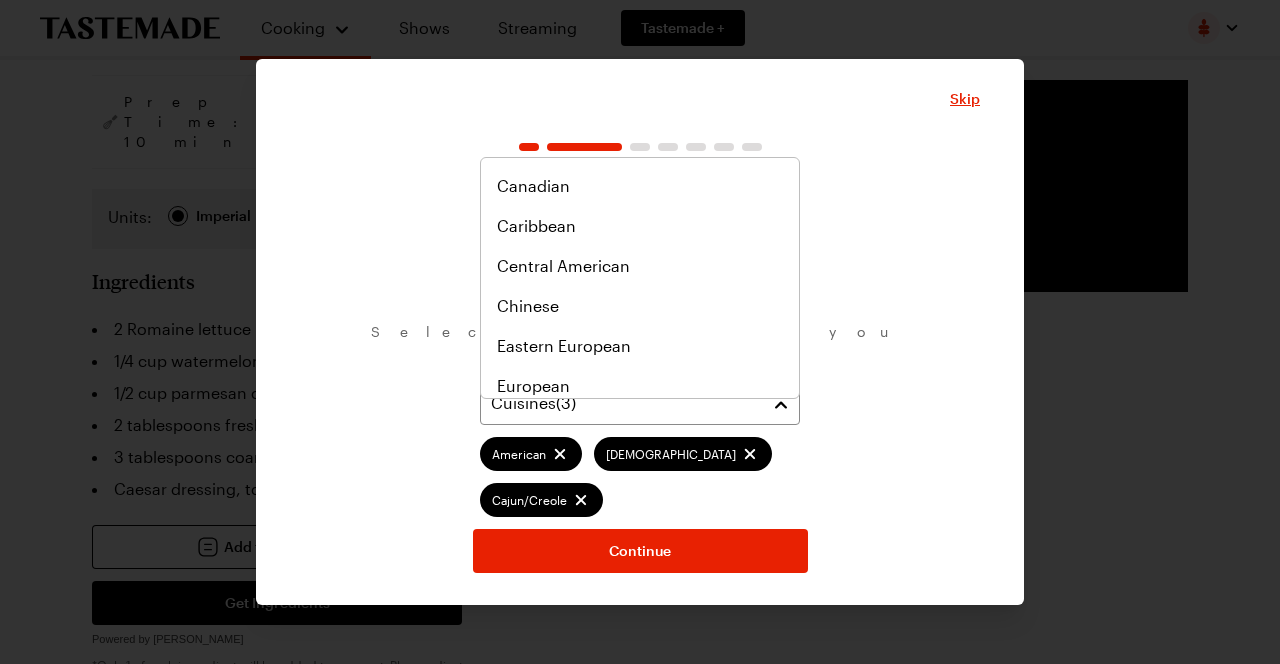 scroll, scrollTop: 238, scrollLeft: 0, axis: vertical 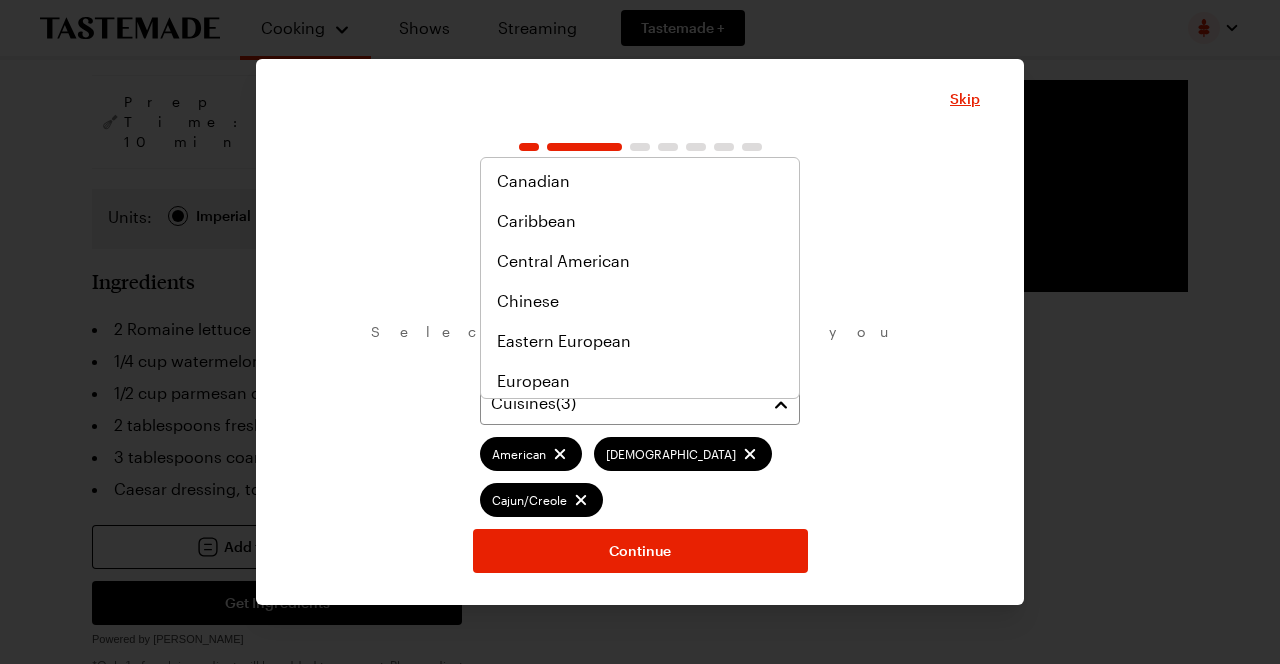 click on "Chinese" at bounding box center (528, 301) 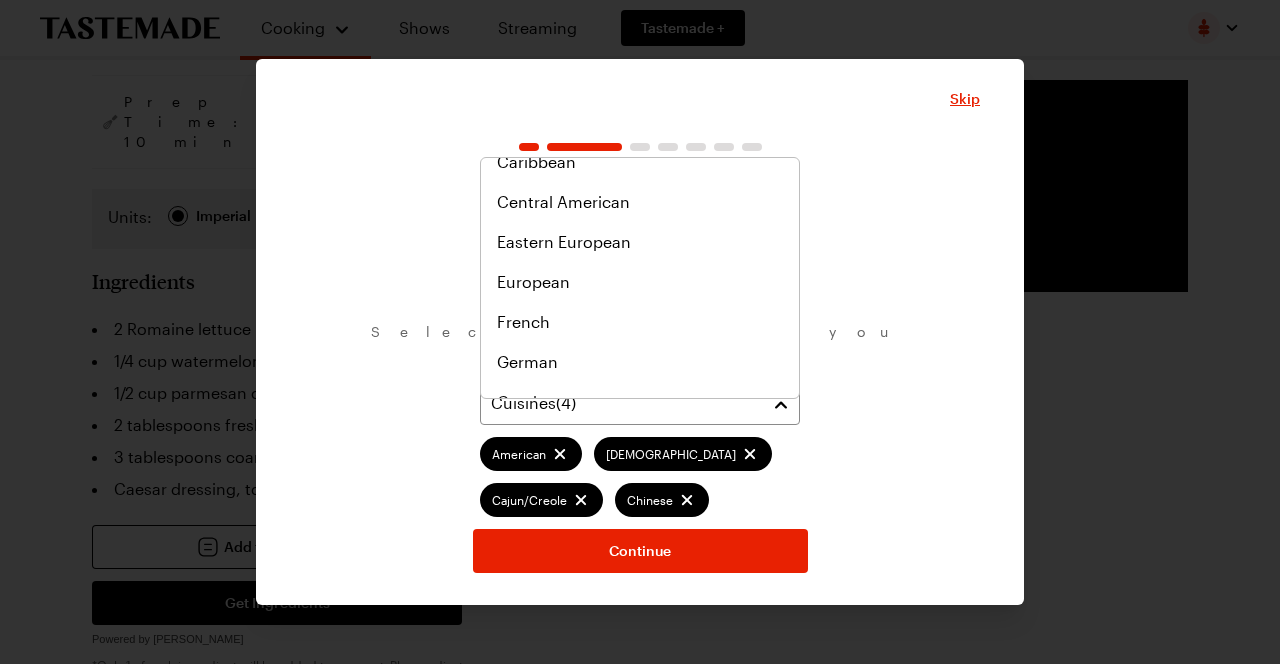 scroll, scrollTop: 339, scrollLeft: 0, axis: vertical 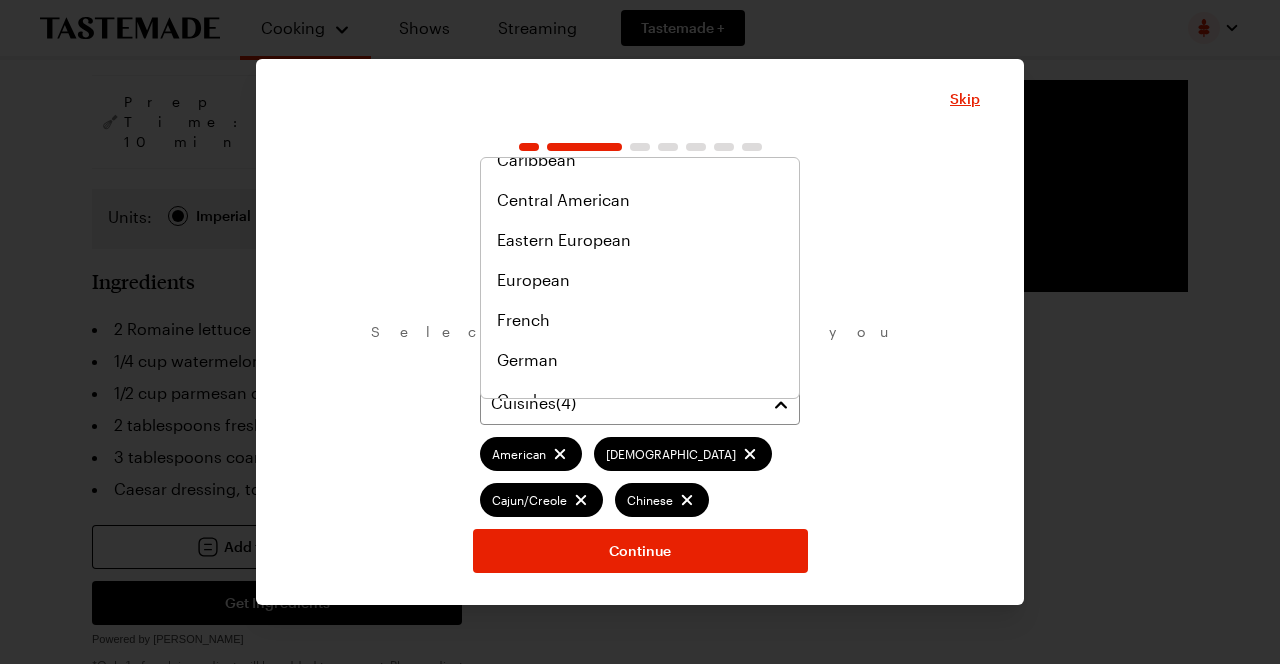 click on "European" at bounding box center [533, 280] 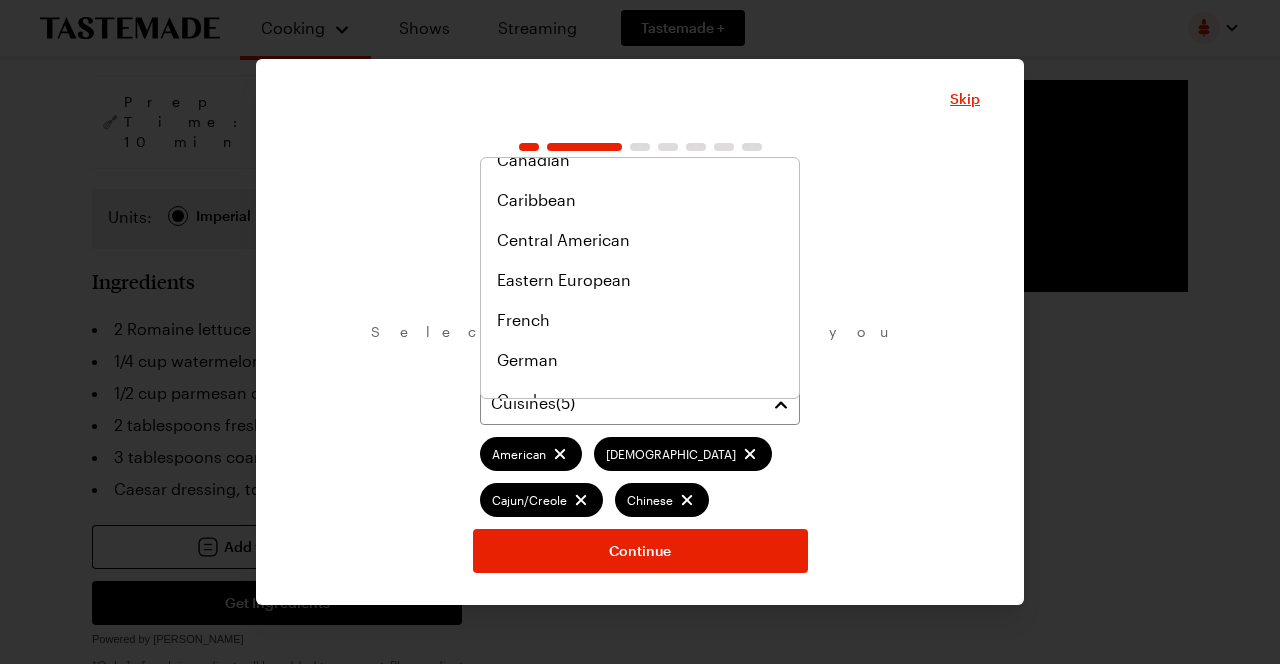 scroll, scrollTop: 379, scrollLeft: 0, axis: vertical 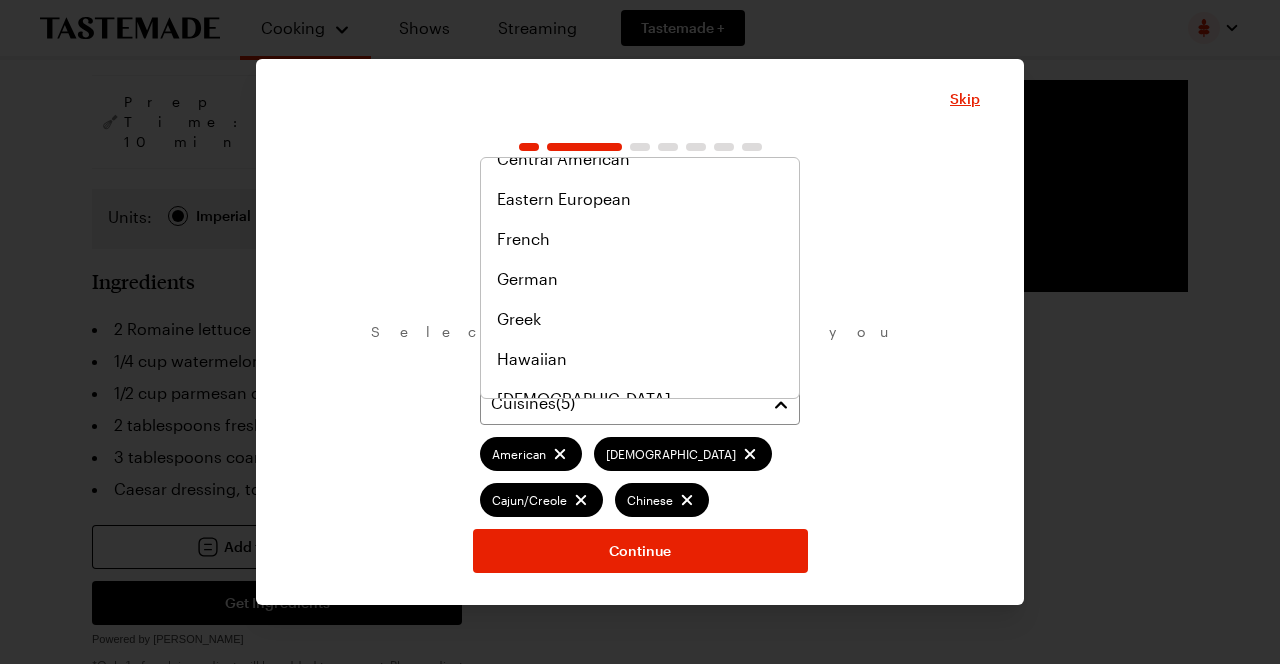 click on "German" at bounding box center (527, 279) 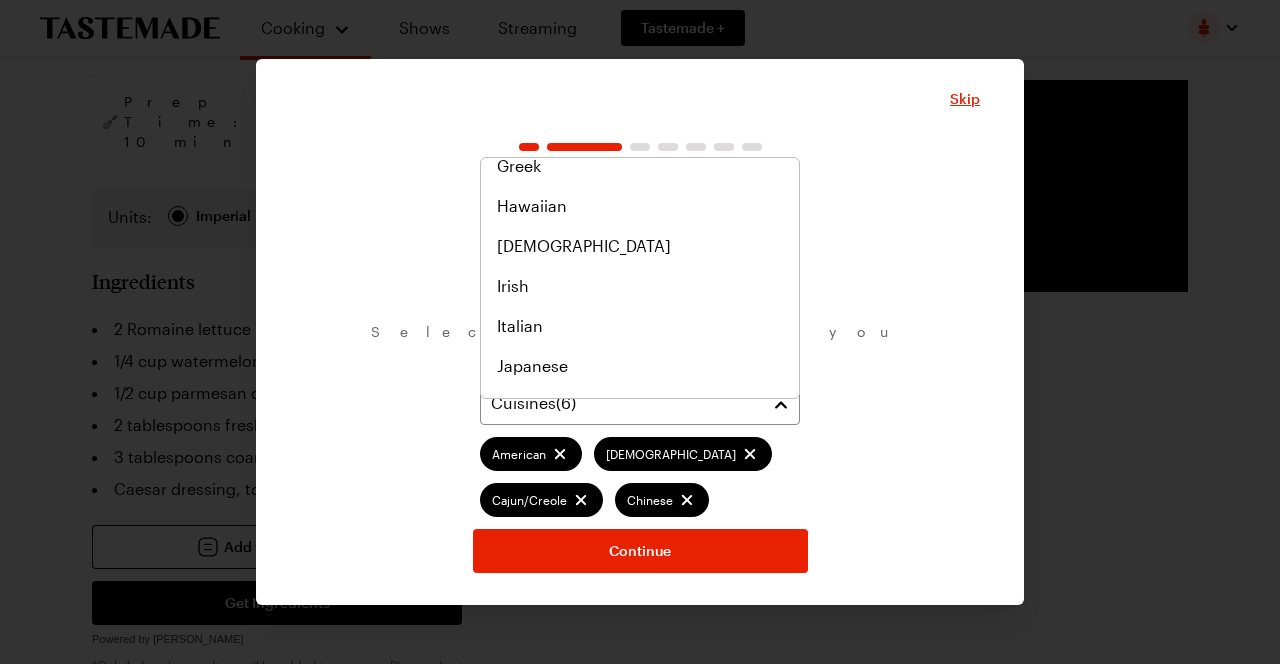 scroll, scrollTop: 574, scrollLeft: 0, axis: vertical 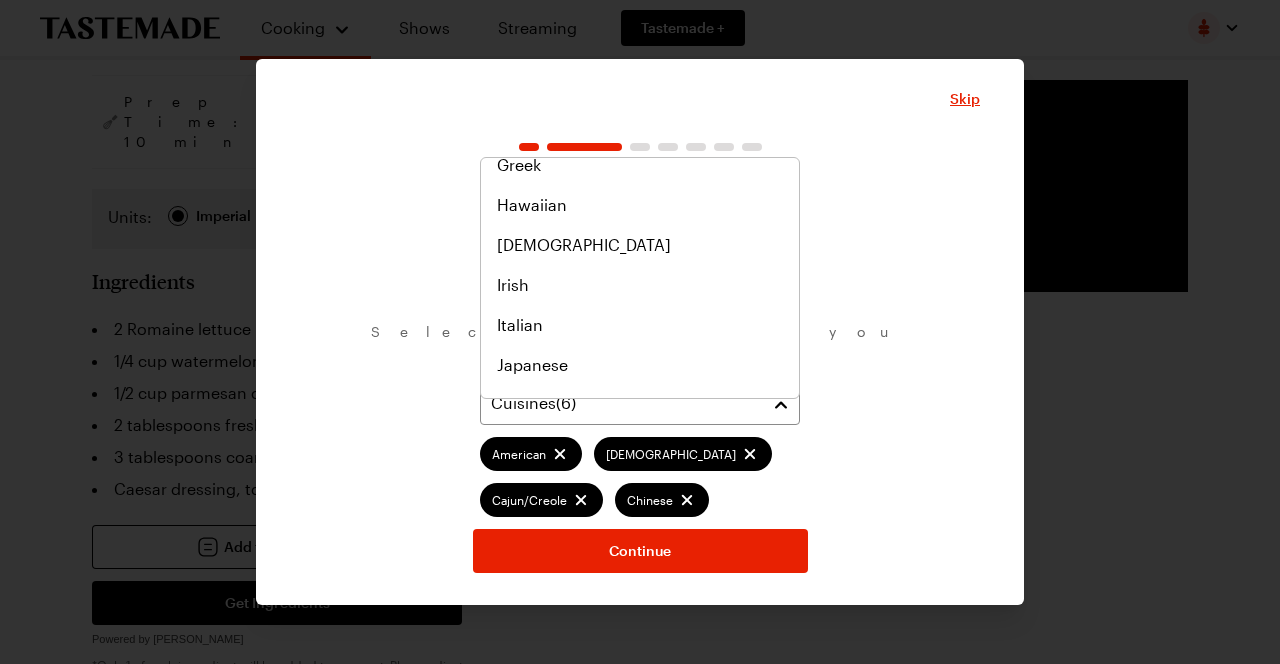 click on "Italian" at bounding box center [520, 325] 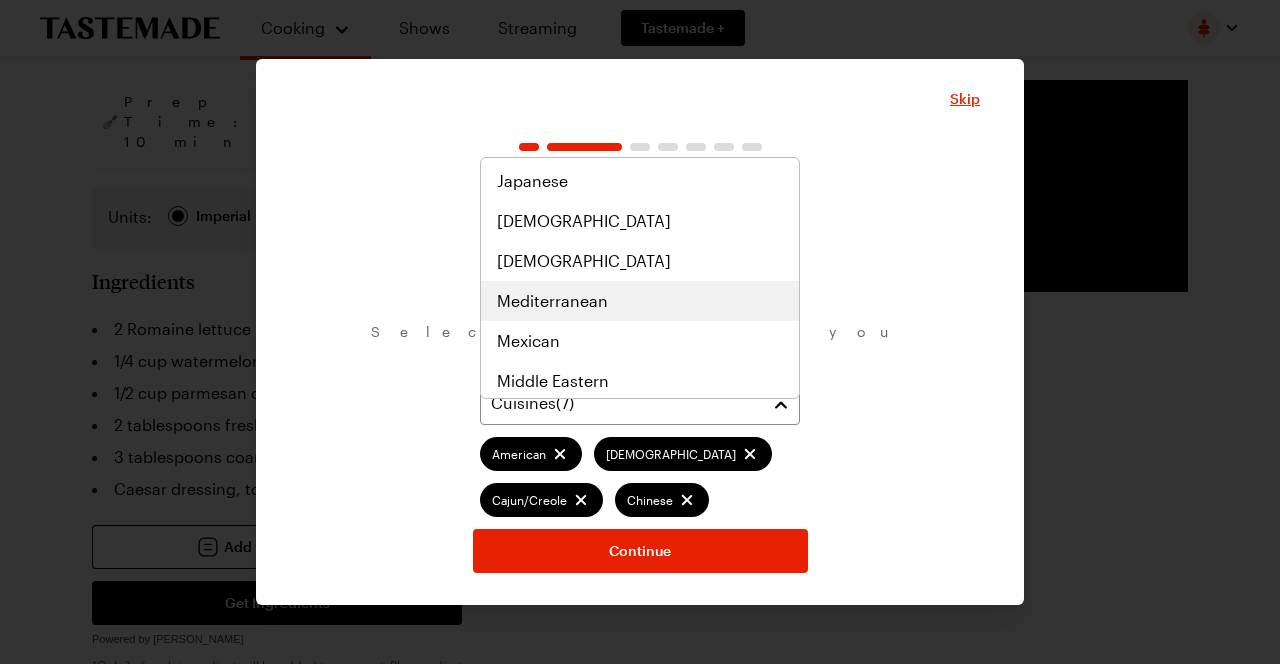 click on "Mediterranean" at bounding box center [552, 301] 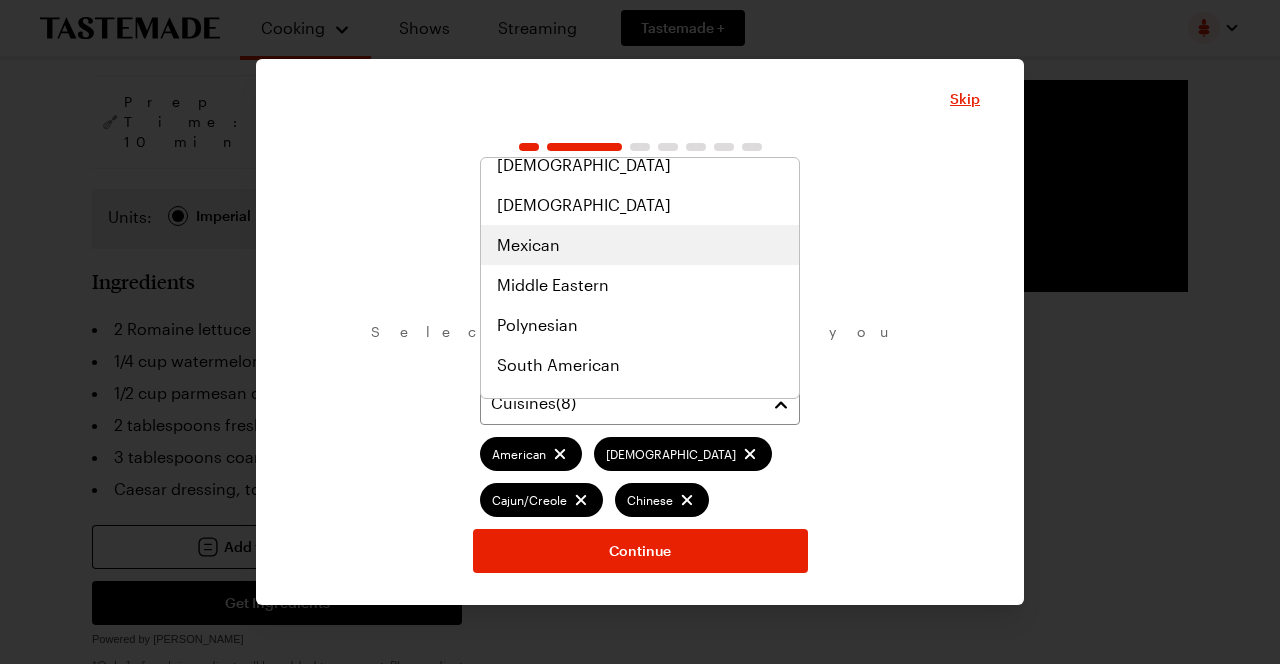click on "Mexican" at bounding box center [528, 245] 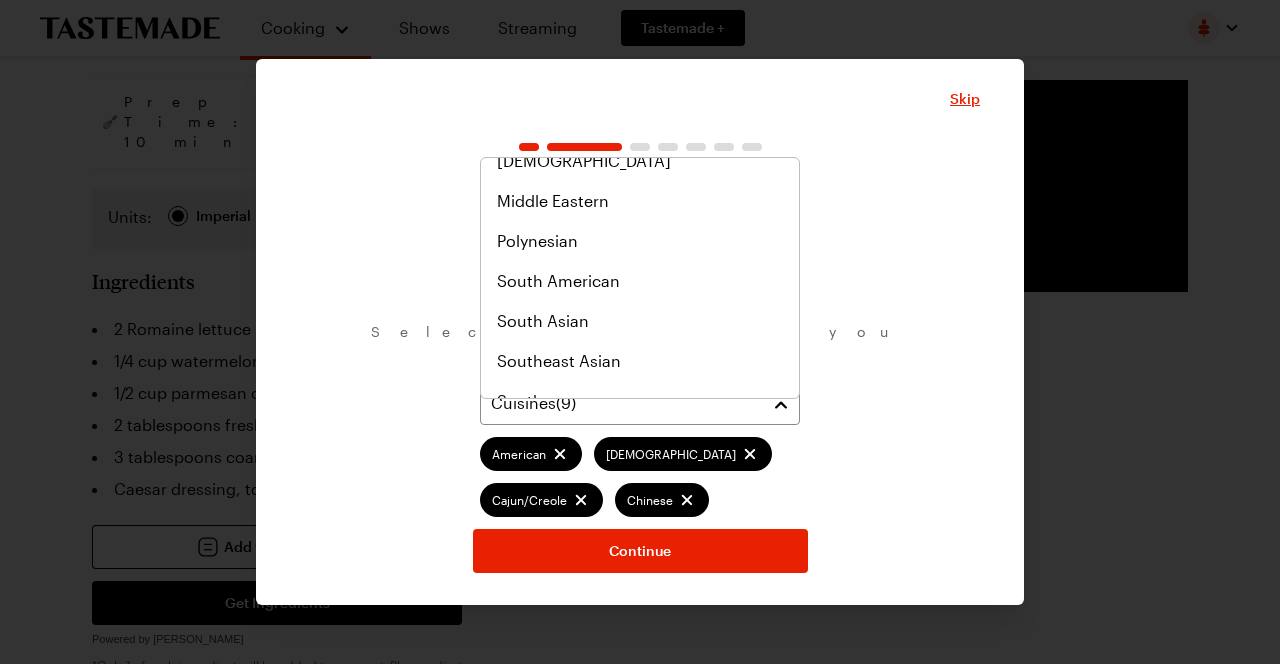 scroll, scrollTop: 964, scrollLeft: 0, axis: vertical 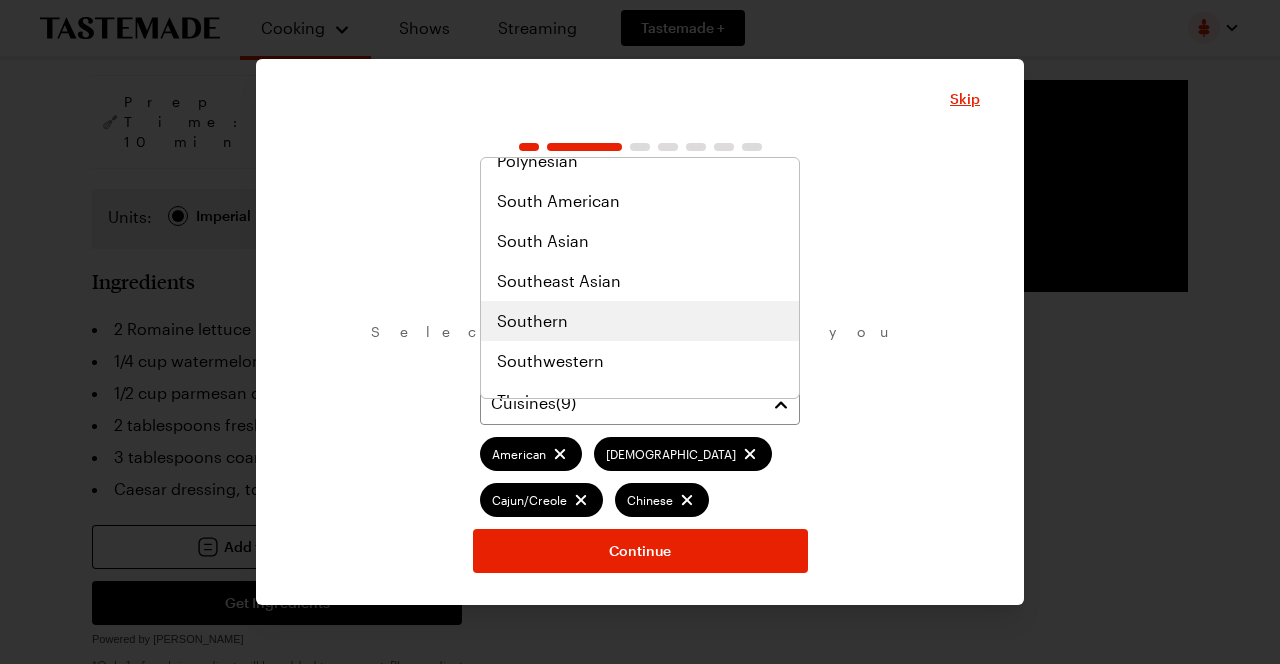 click on "Southern" at bounding box center [532, 321] 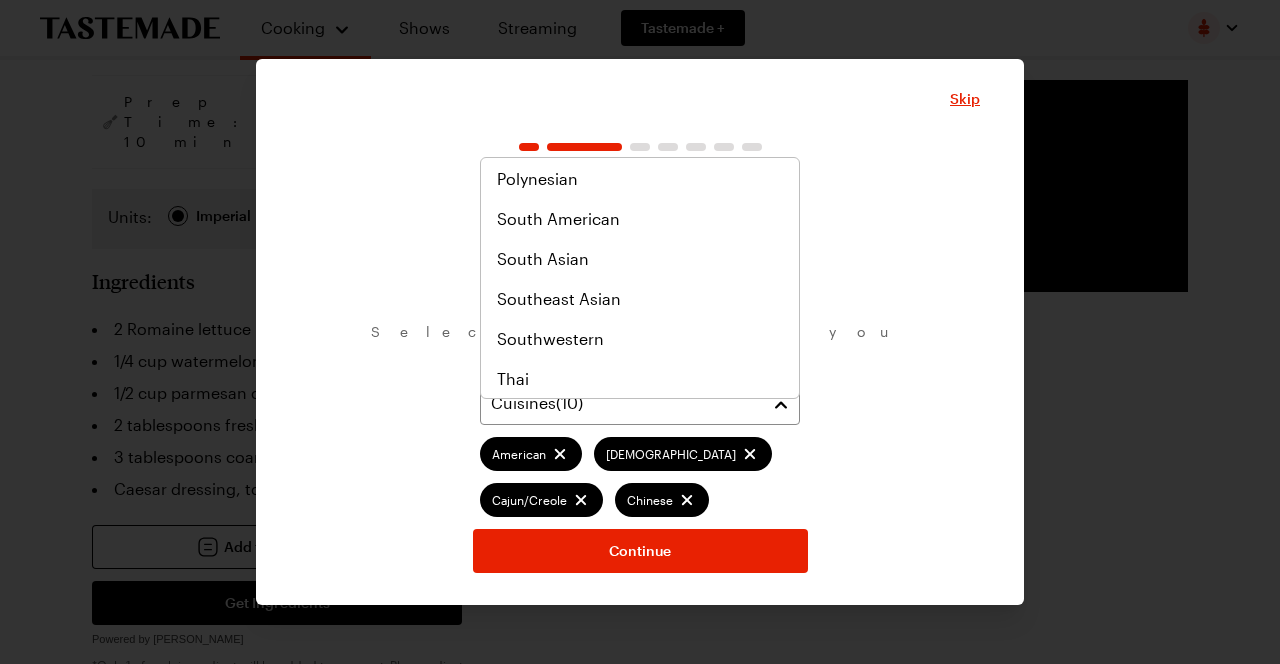 click on "Southwestern" at bounding box center (550, 339) 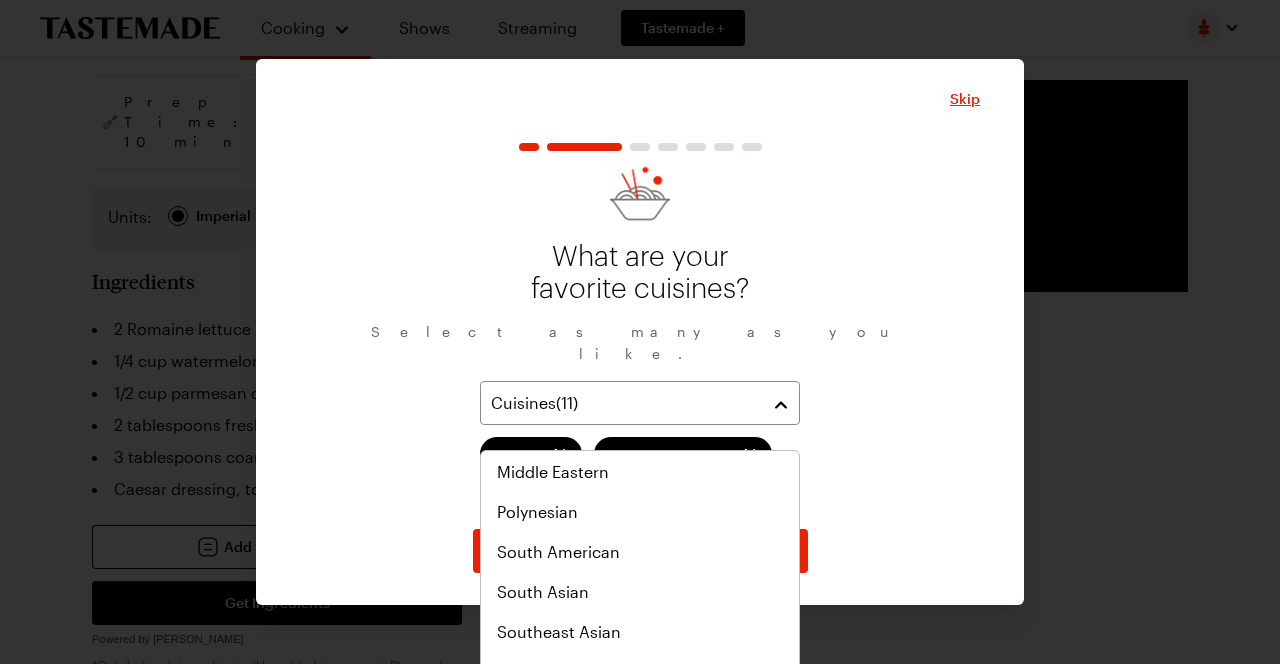 click on "What are your favorite cuisines? Select as many as you like. Cuisines  ( 11 ) [DEMOGRAPHIC_DATA] Cajun/Creole Chinese European German Italian Mediterranean Mexican Southern Southwestern" at bounding box center (640, 340) 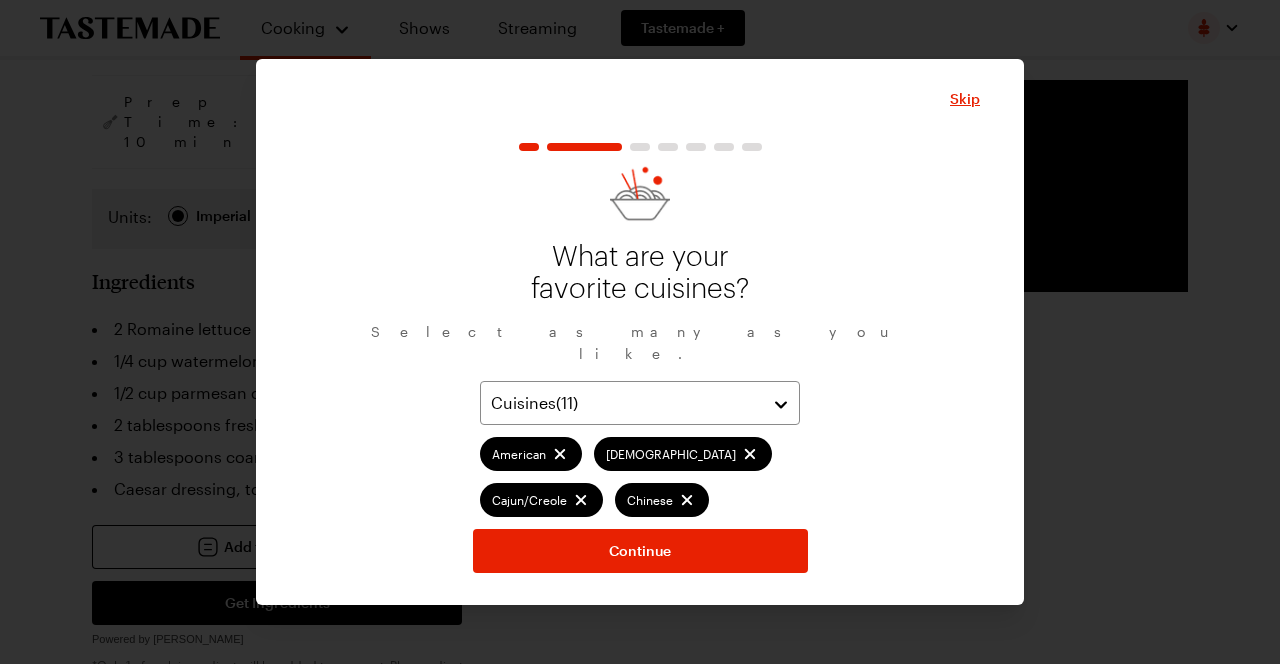 click on "Cuisines  ( 11 )" at bounding box center (625, 403) 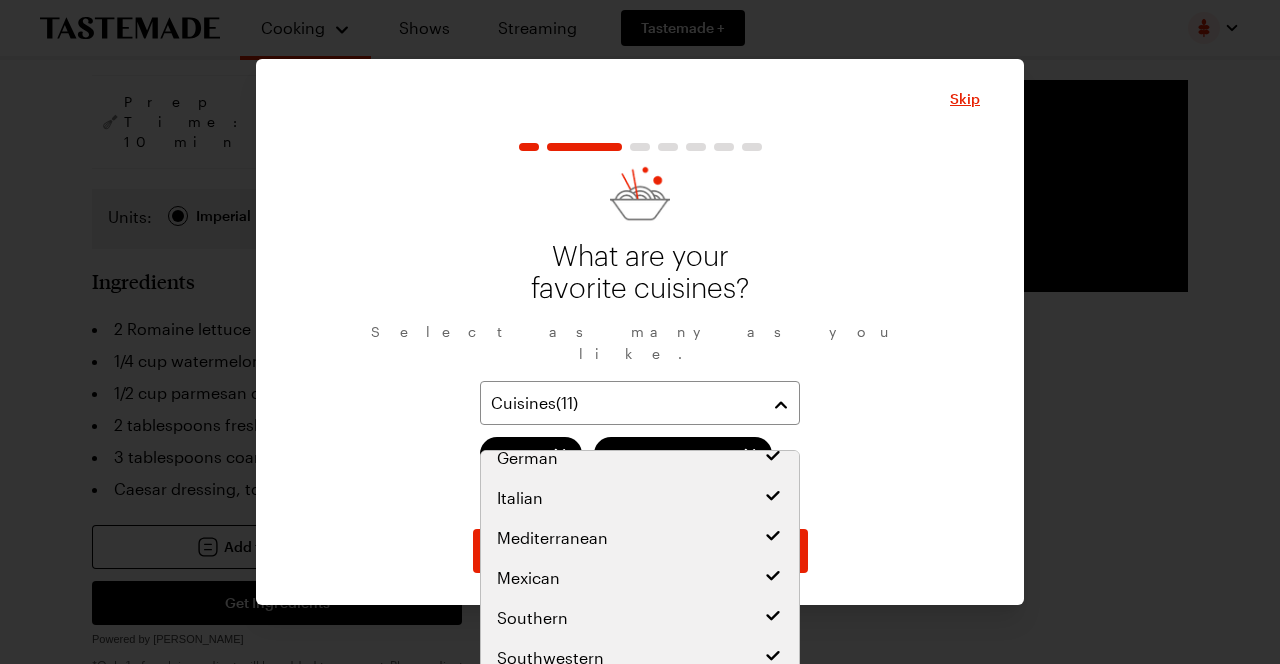 scroll, scrollTop: 200, scrollLeft: 0, axis: vertical 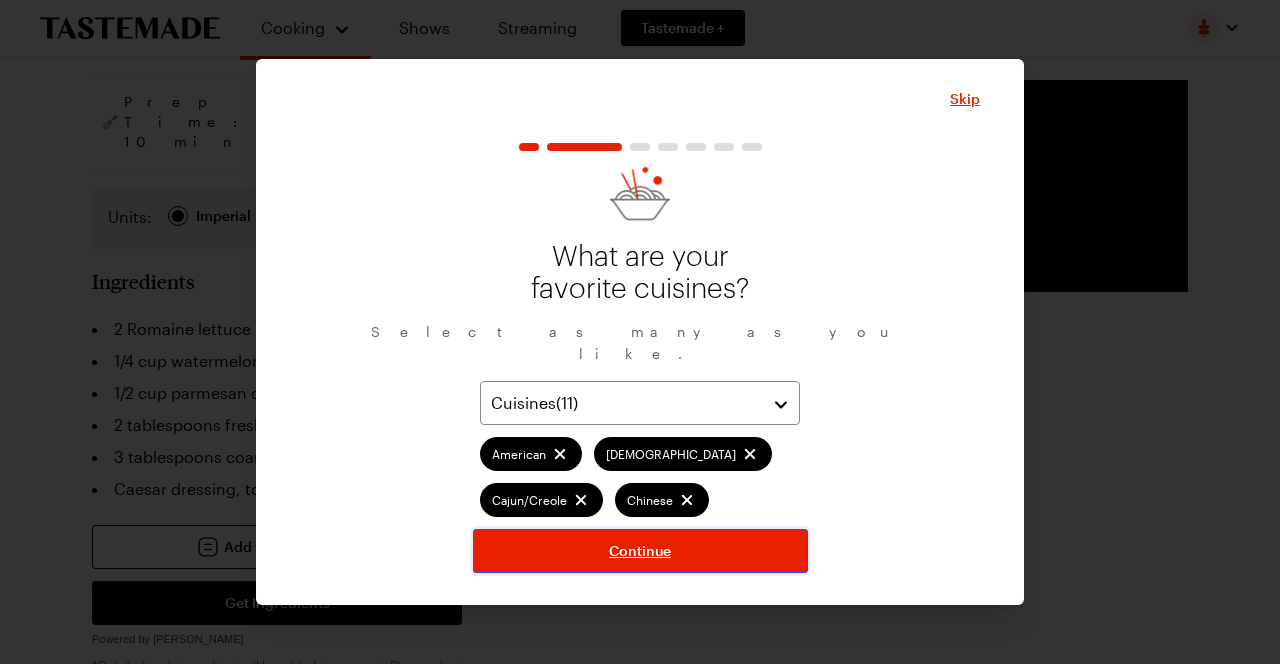 click on "Continue" at bounding box center [640, 551] 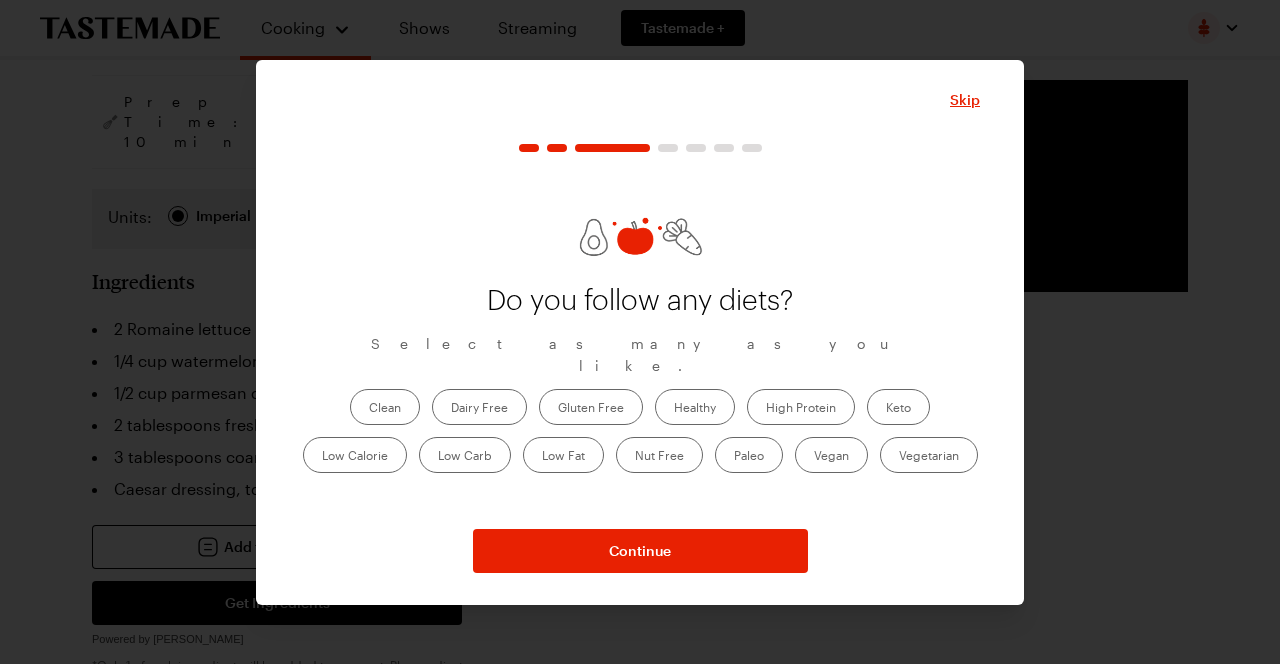click on "Low Carb" at bounding box center [465, 455] 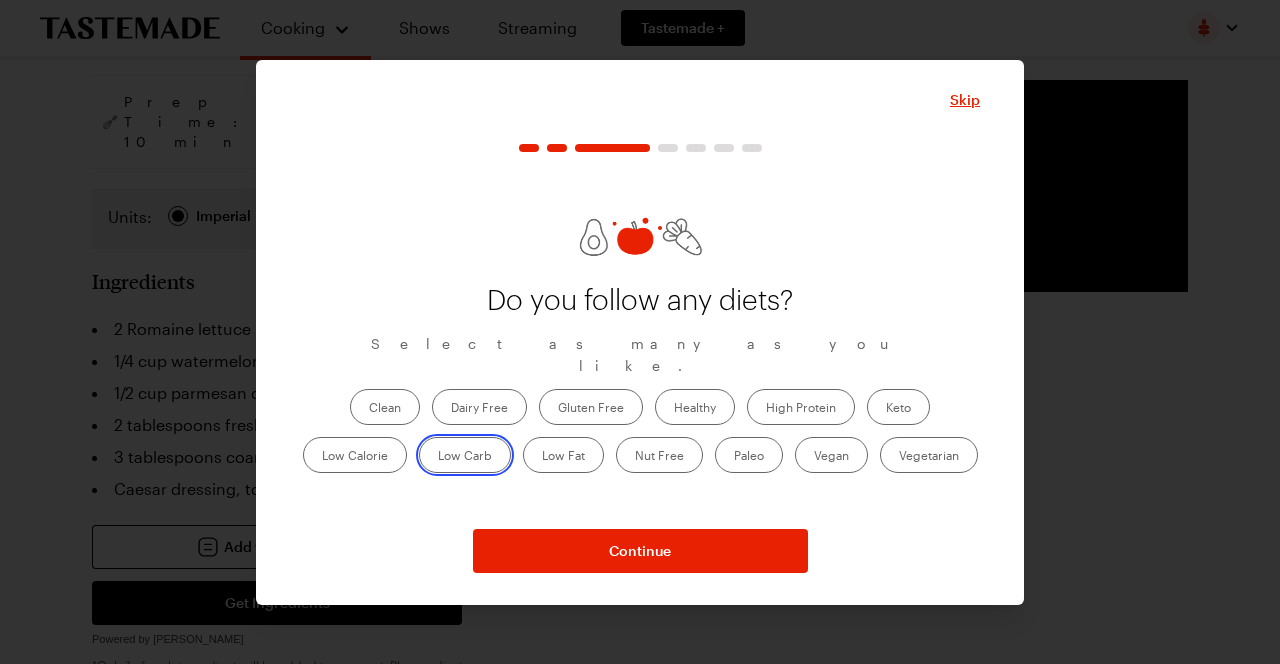 click on "Low Carb" at bounding box center [438, 457] 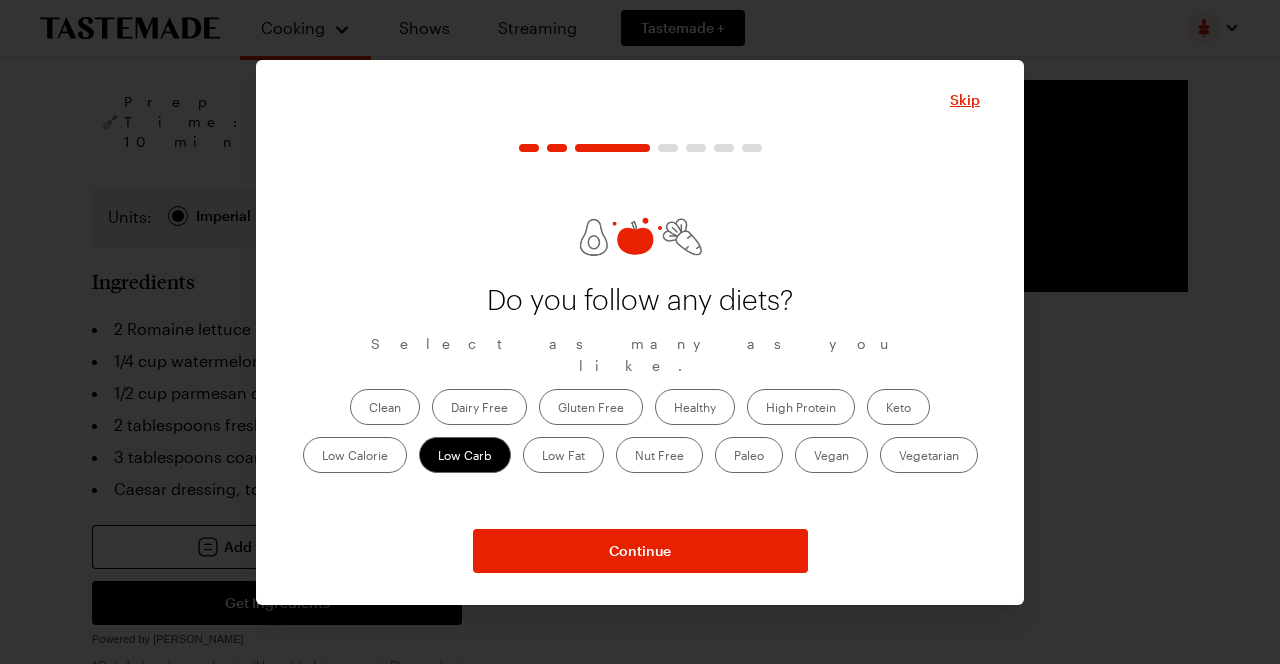 click on "Keto" at bounding box center [898, 407] 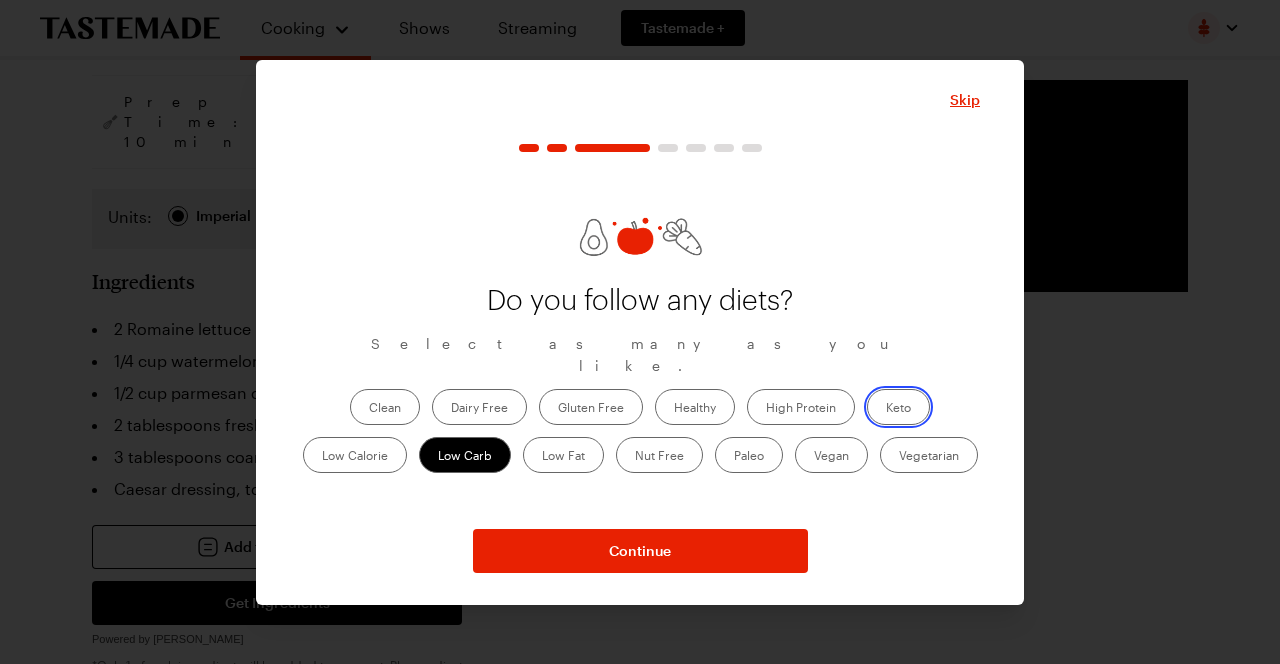 click on "Keto" at bounding box center (886, 409) 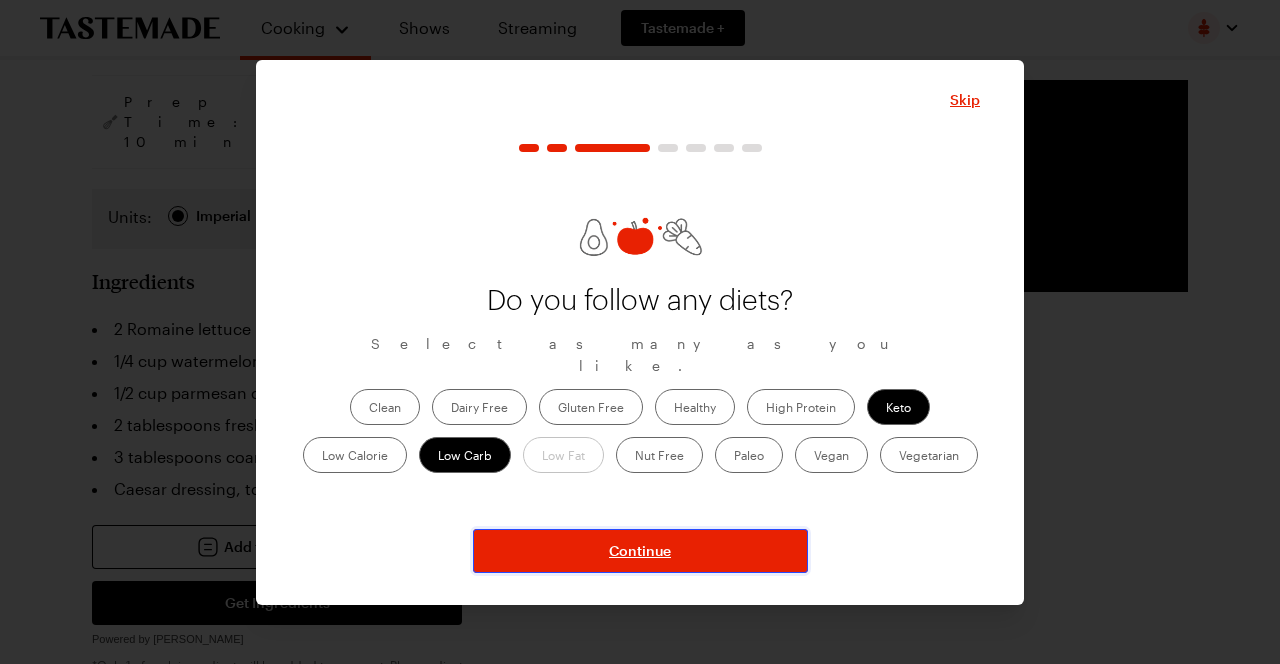 click on "Continue" at bounding box center (640, 551) 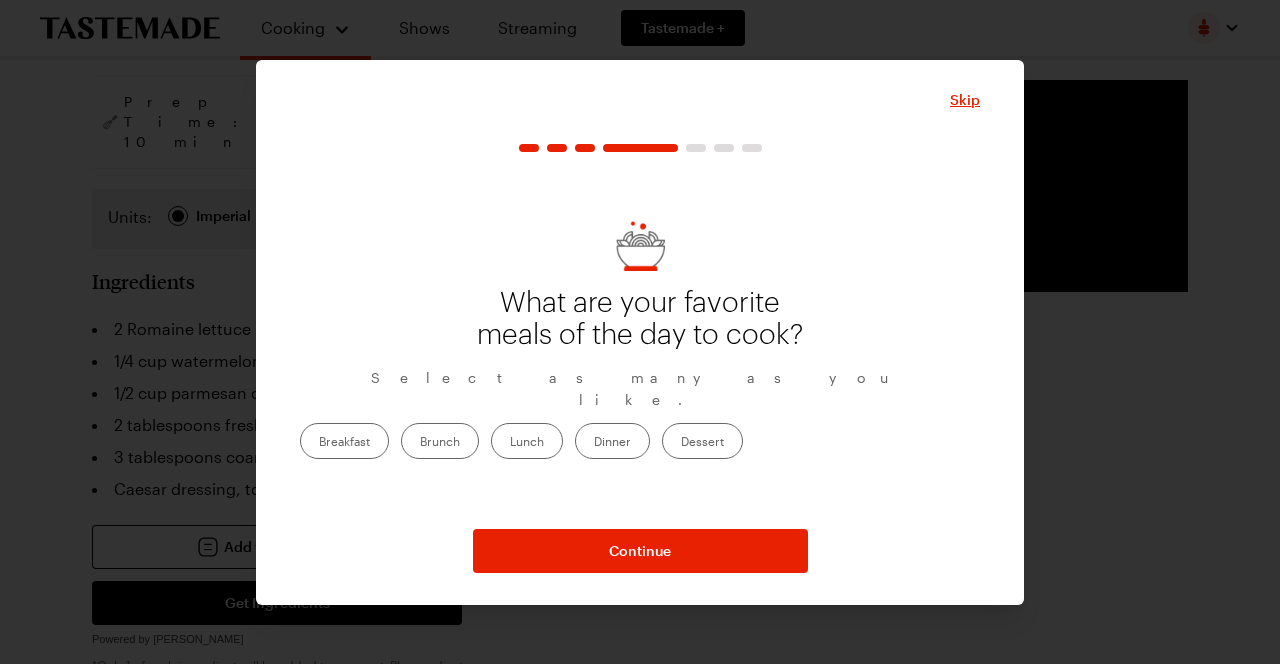 click on "Lunch" at bounding box center [527, 441] 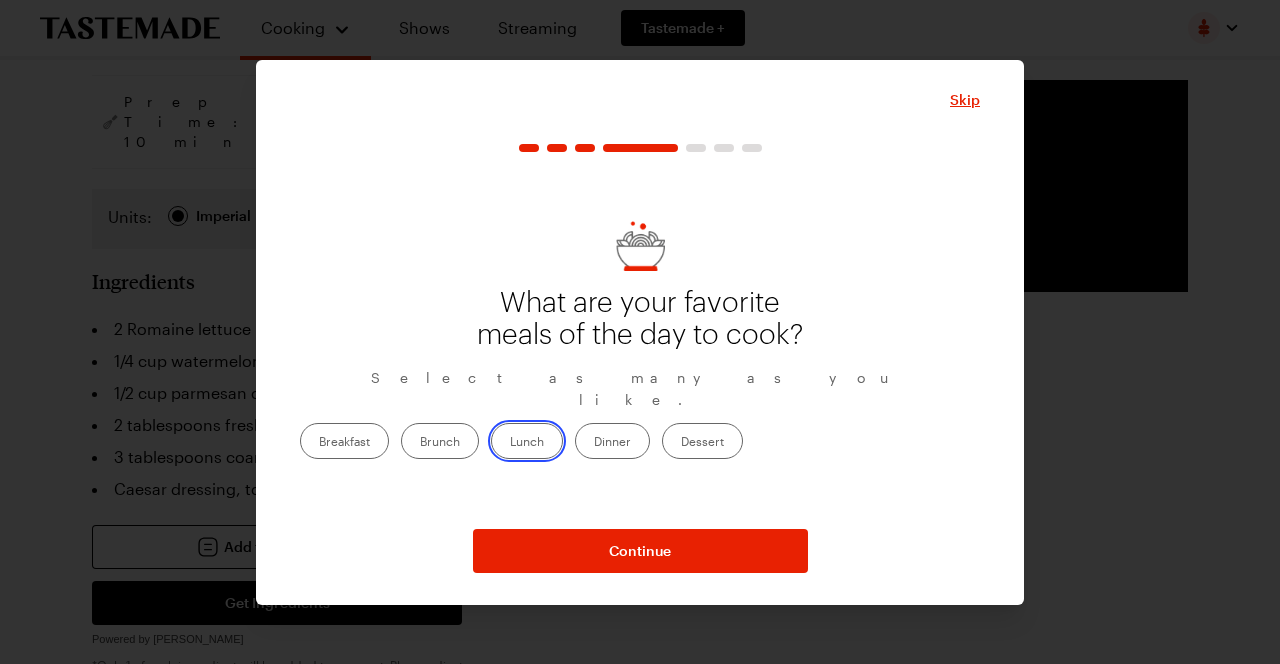 click on "Lunch" at bounding box center [510, 443] 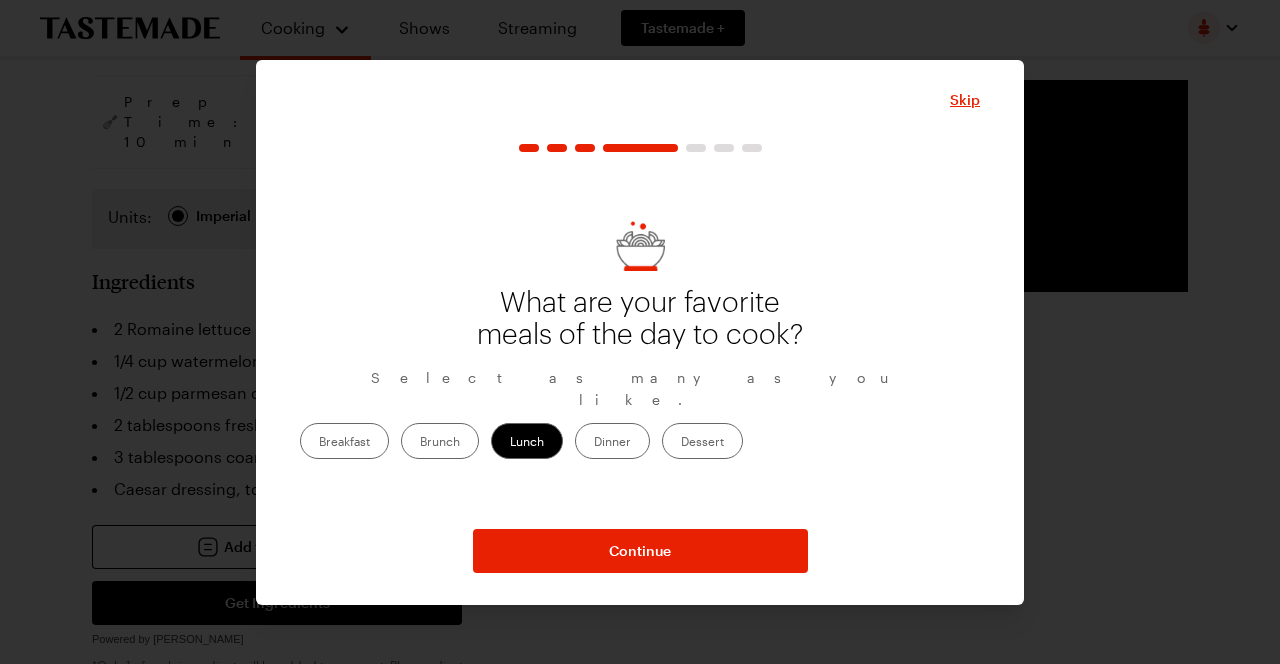 click on "Breakfast" at bounding box center [344, 441] 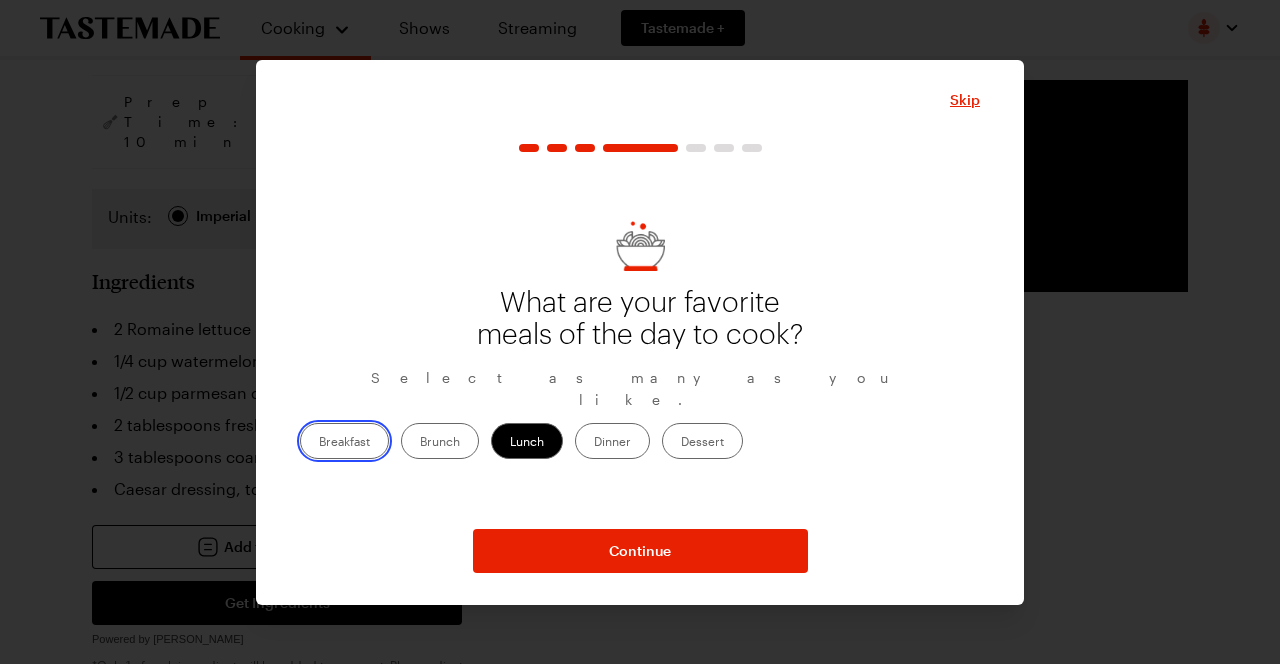 click on "Breakfast" at bounding box center [319, 443] 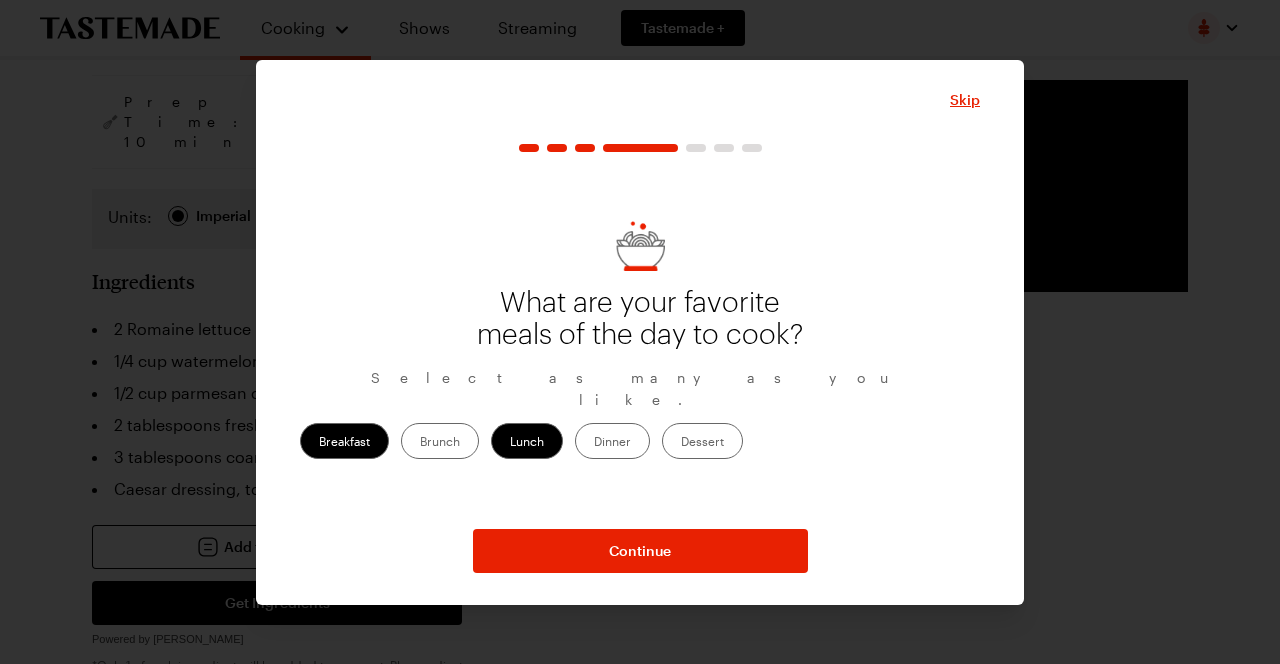 click on "Brunch" at bounding box center [440, 441] 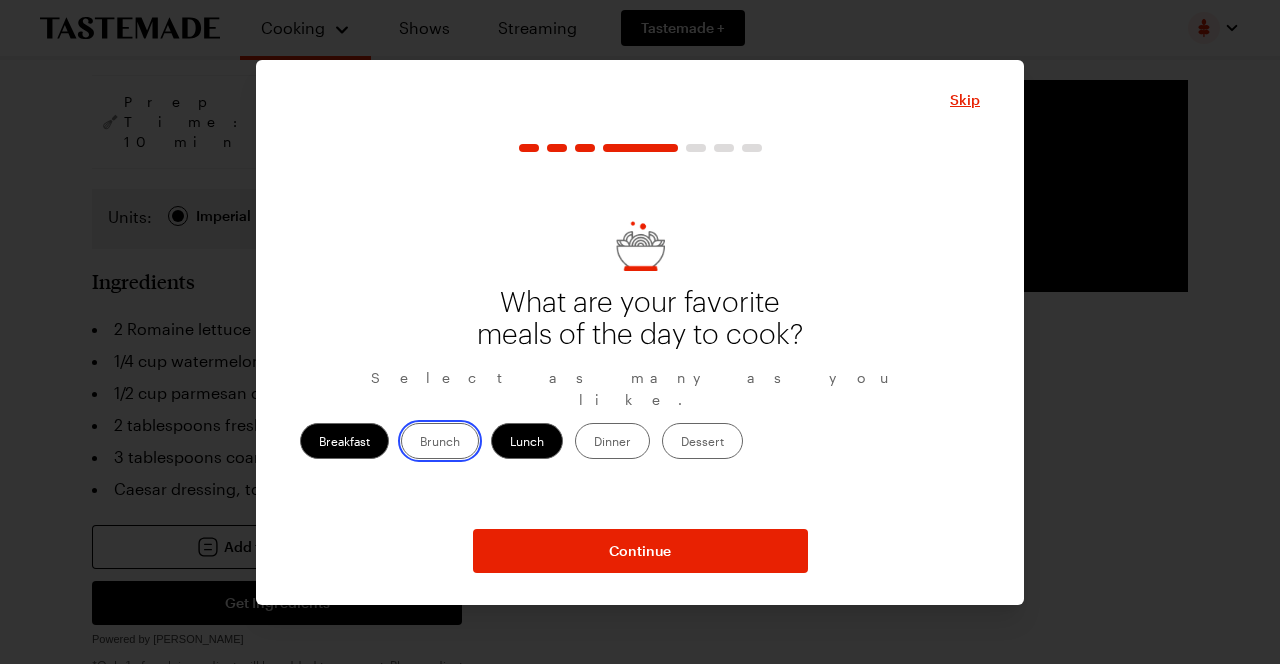 click on "Brunch" at bounding box center (420, 443) 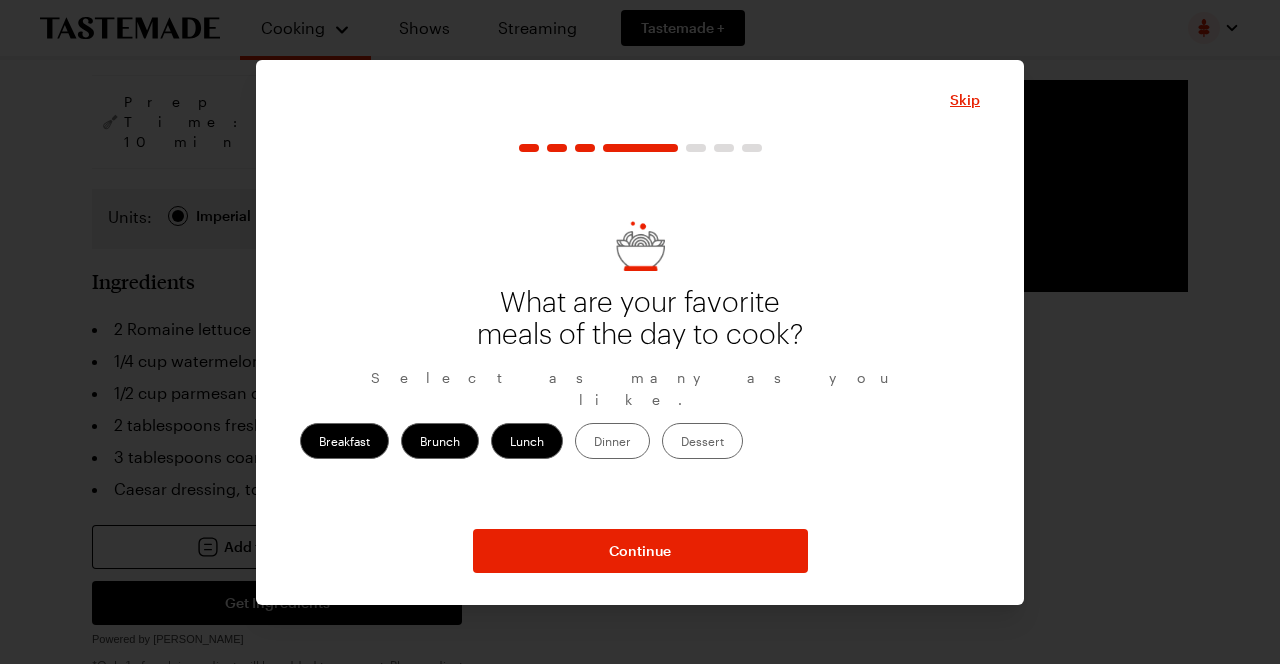 click on "Dinner" at bounding box center [612, 441] 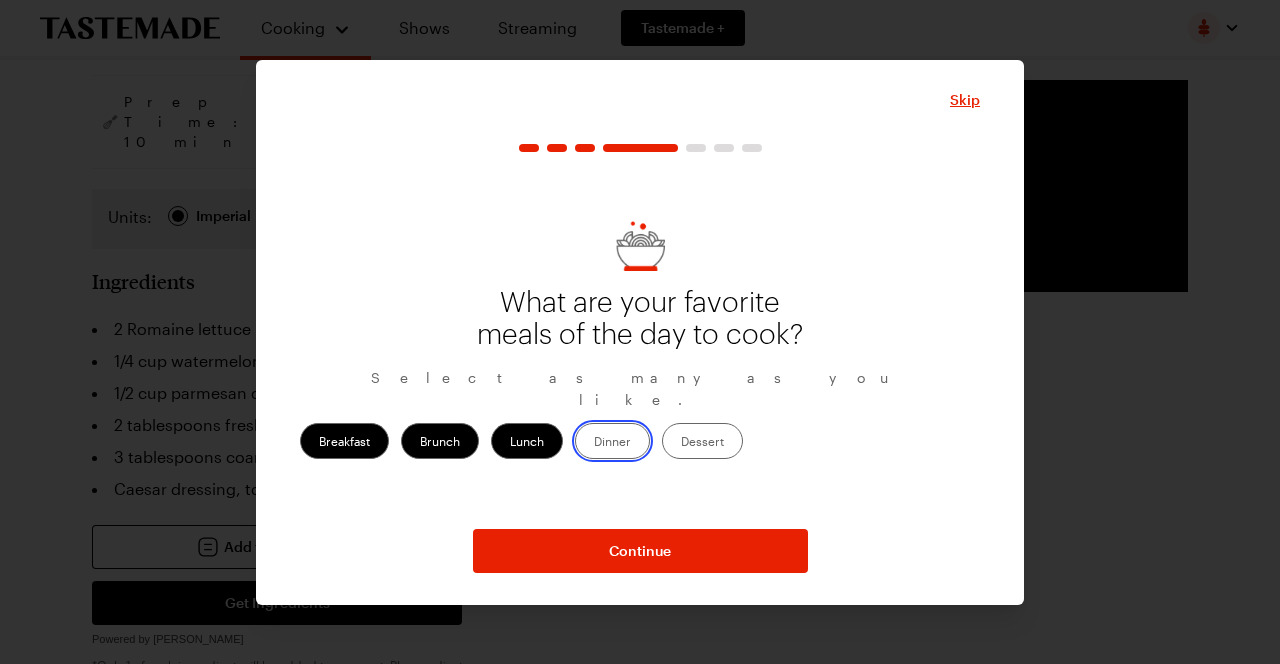click on "Dinner" at bounding box center (594, 443) 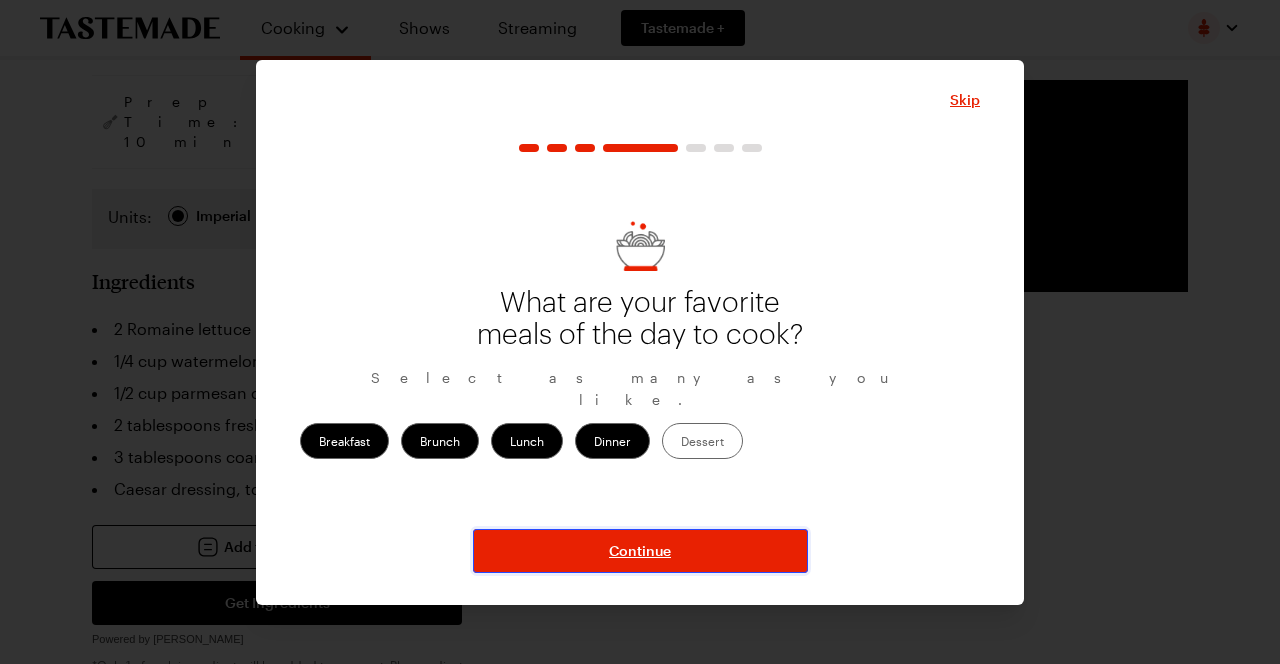 click on "Continue" at bounding box center [640, 551] 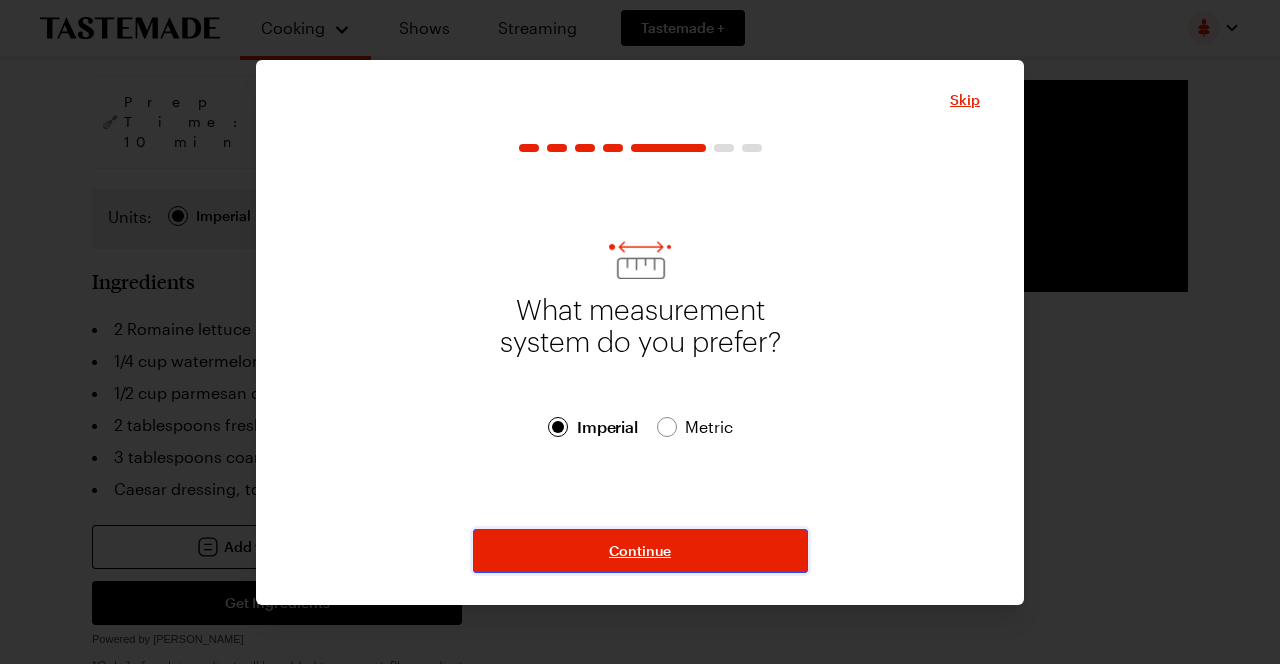 click on "Continue" at bounding box center (640, 551) 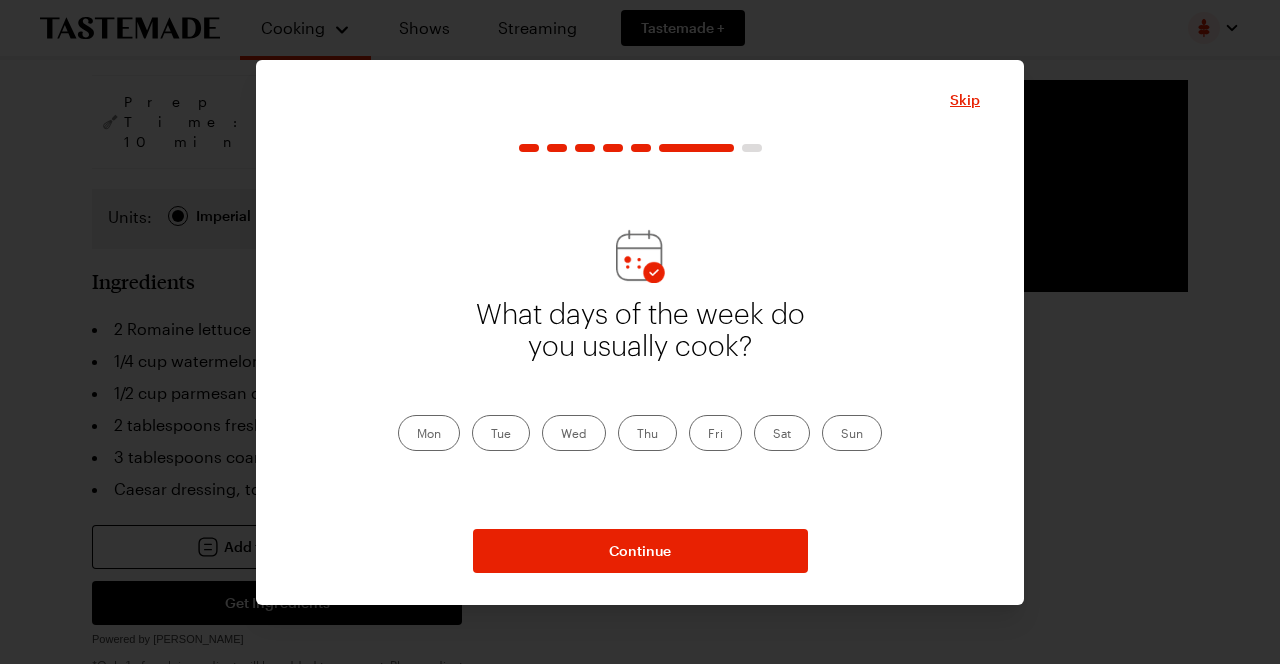 click on "Mon" at bounding box center [429, 433] 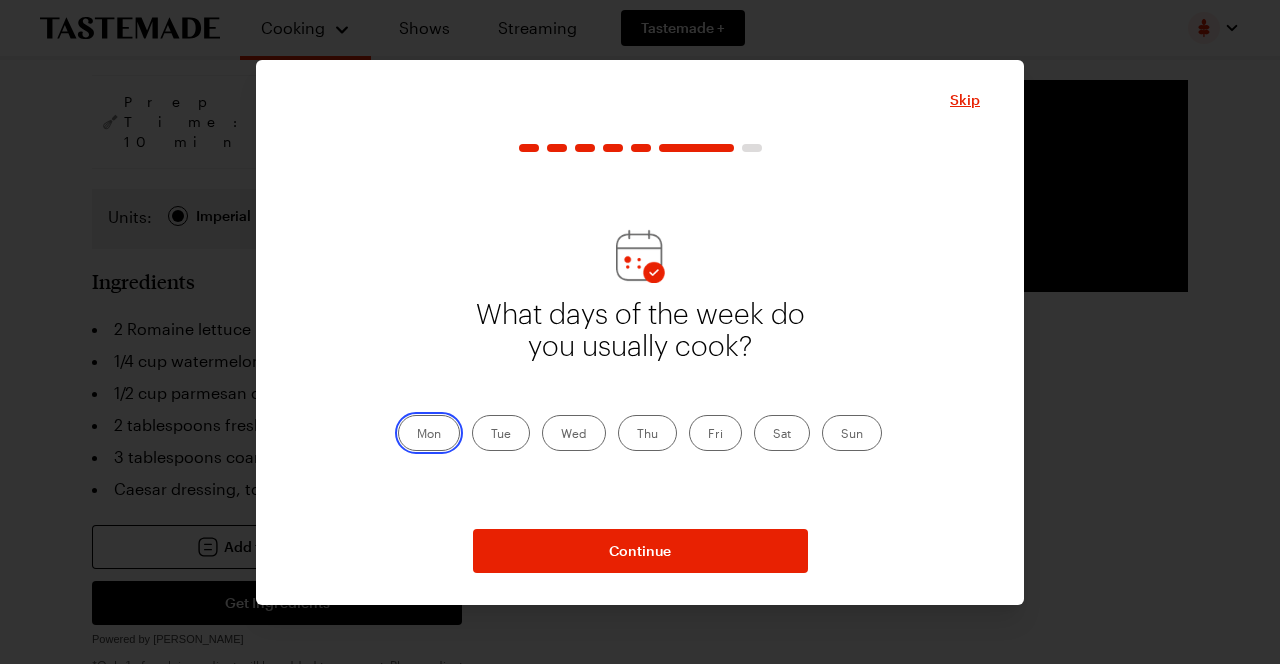 click on "Mon" at bounding box center [417, 435] 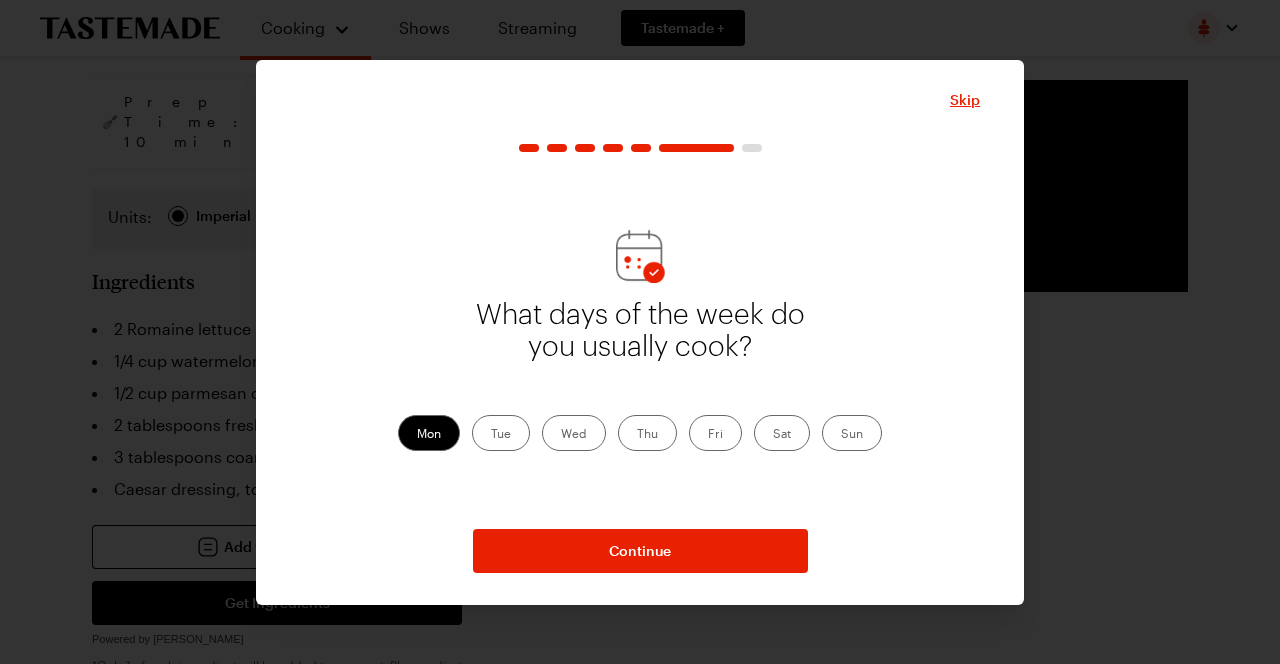 click on "Tue" at bounding box center [501, 433] 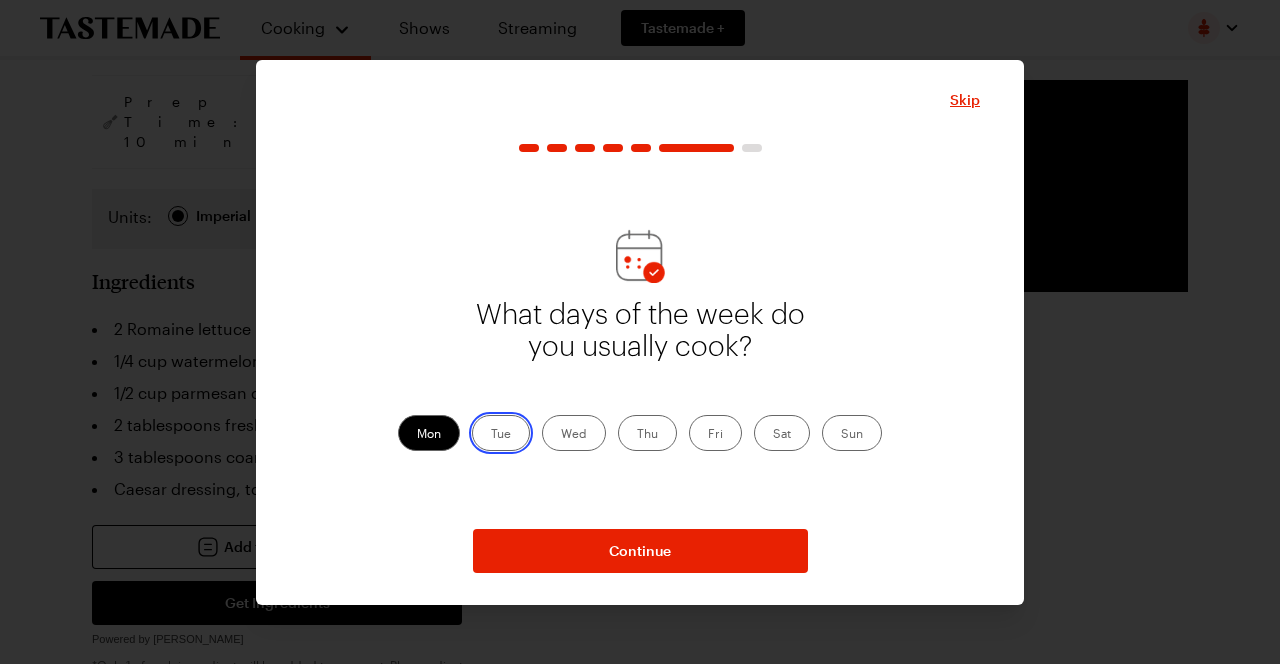 click on "Tue" at bounding box center [491, 435] 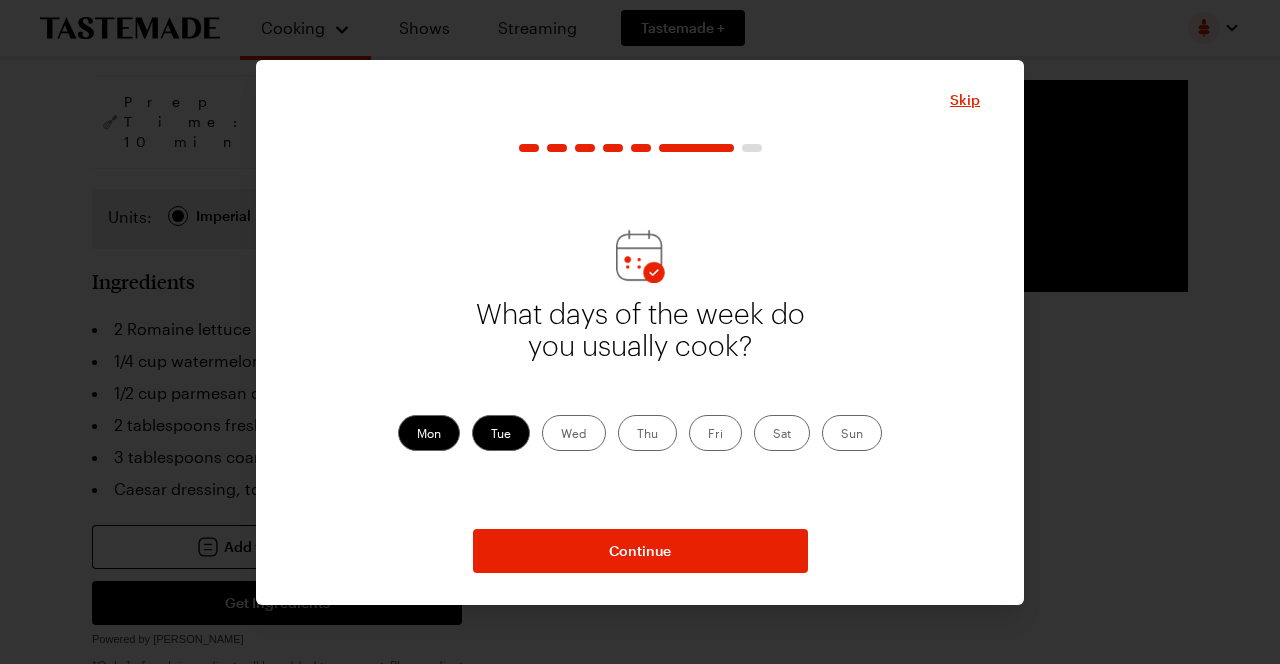 click on "Wed" at bounding box center [574, 433] 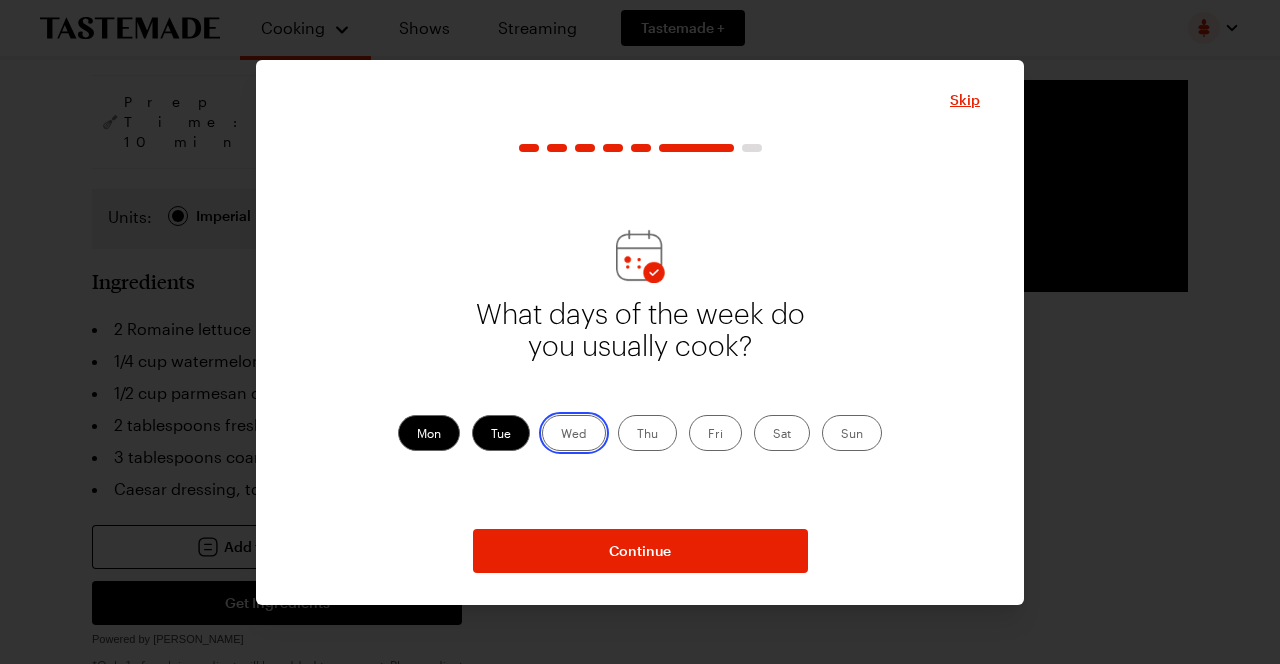 click on "Wed" at bounding box center [561, 435] 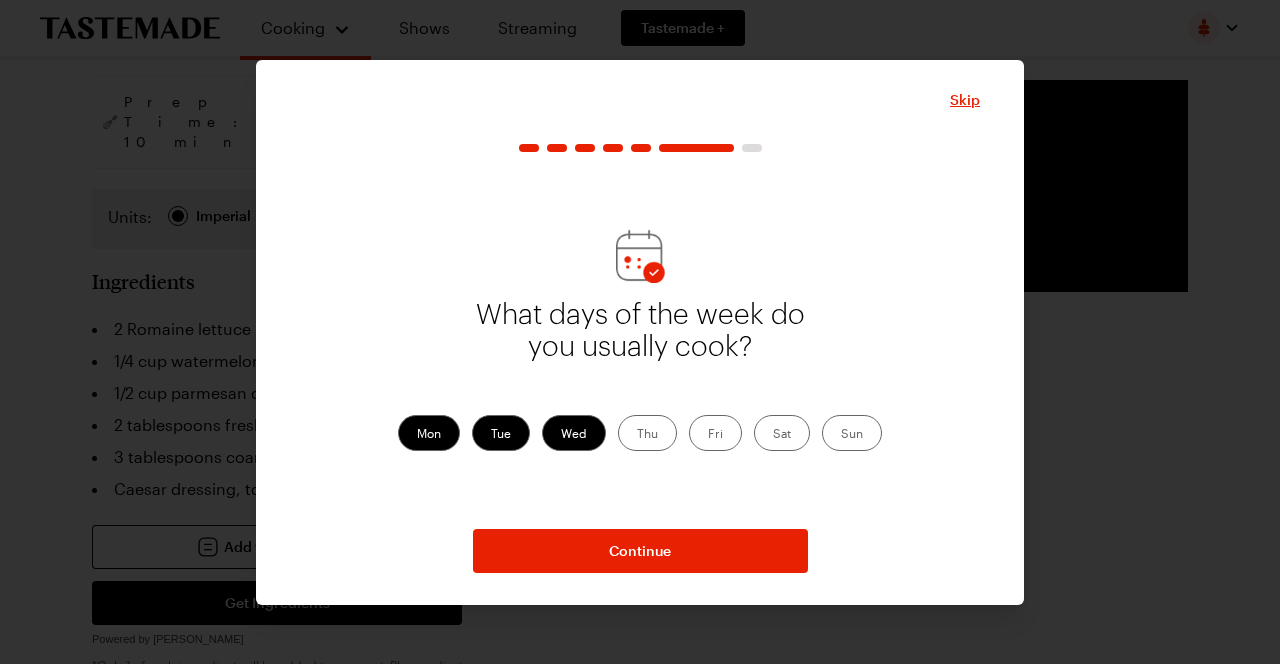 click on "Thu" at bounding box center (647, 433) 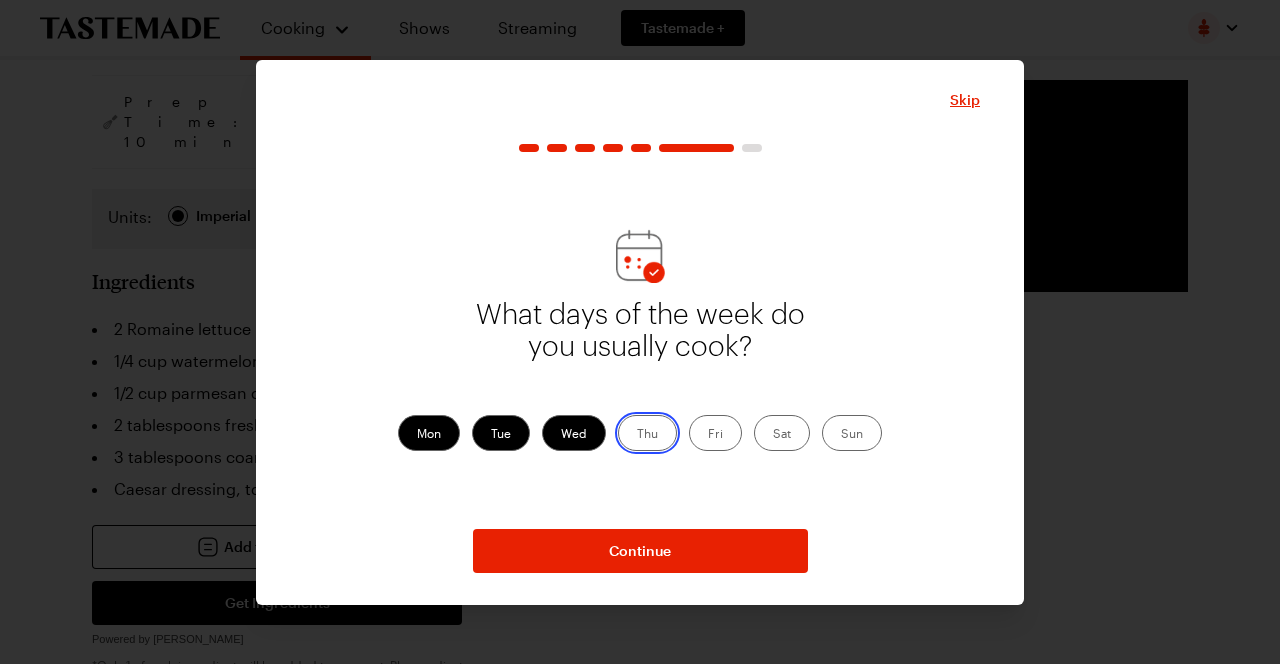 click on "Thu" at bounding box center [637, 435] 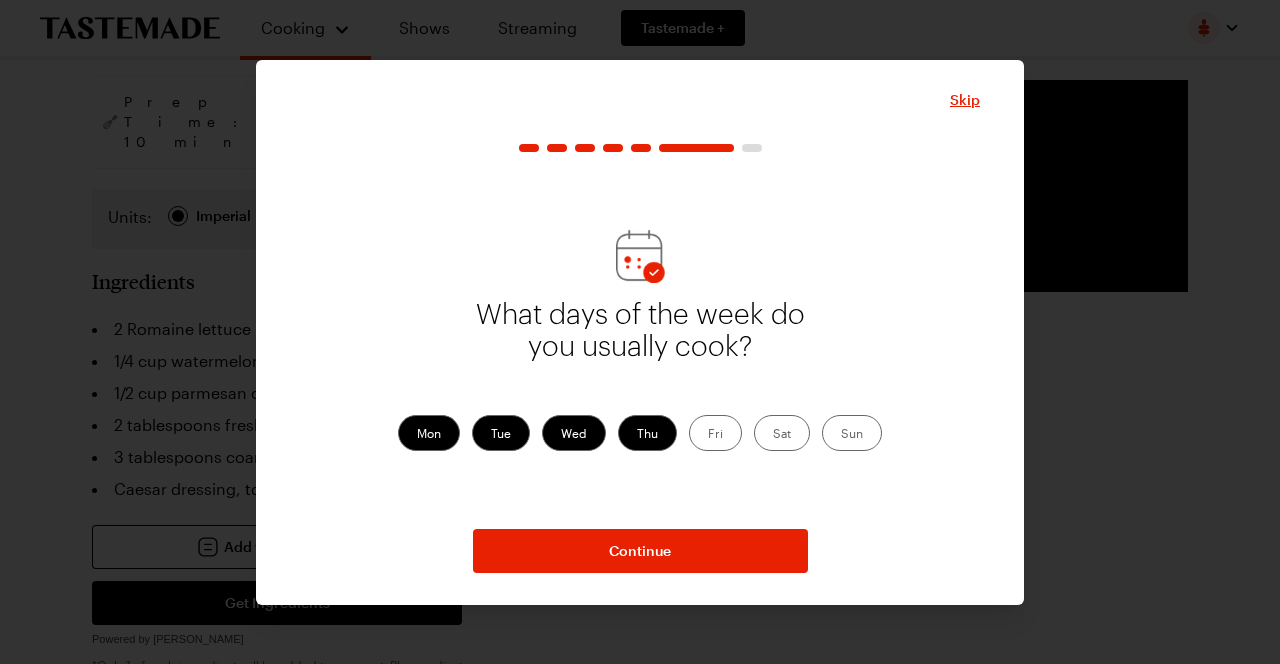 click on "Sat" at bounding box center [782, 433] 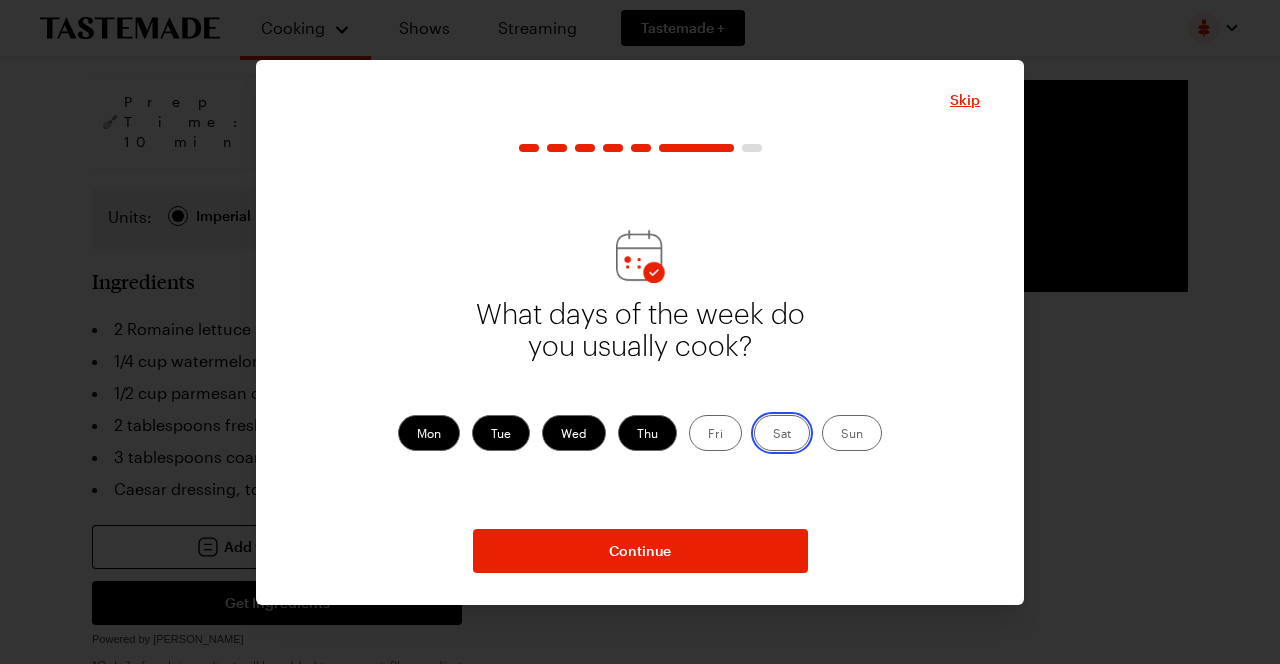click on "Sat" at bounding box center (773, 435) 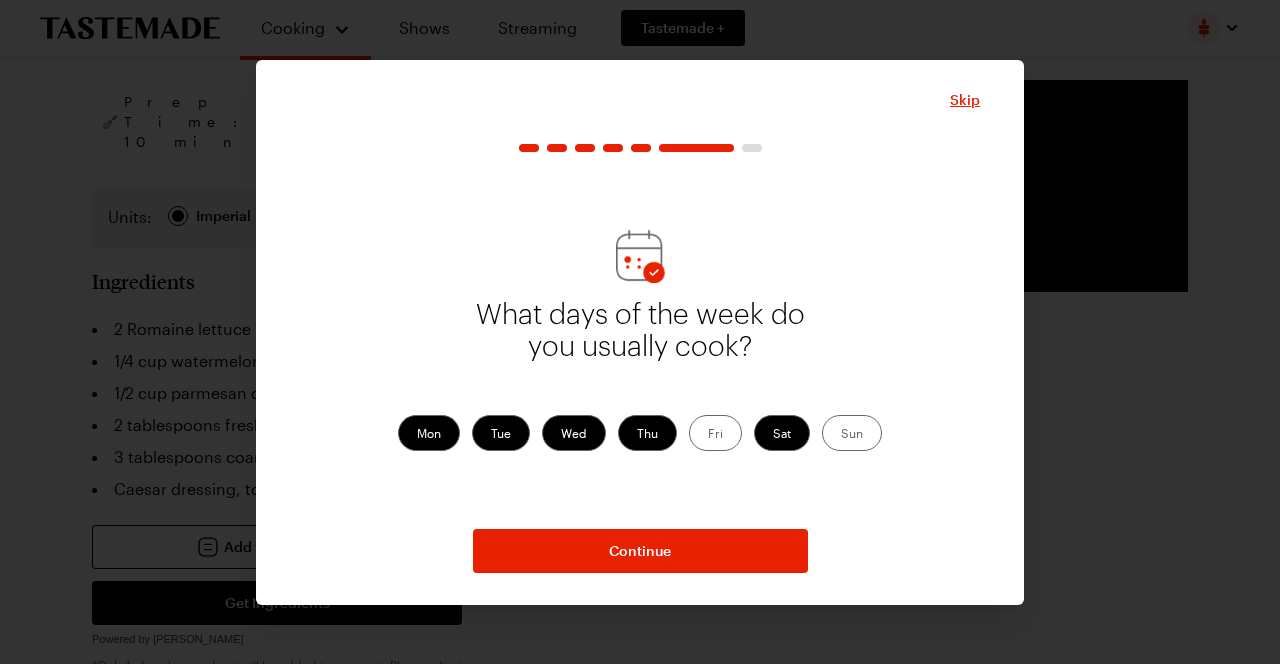 click on "Sun" at bounding box center [852, 433] 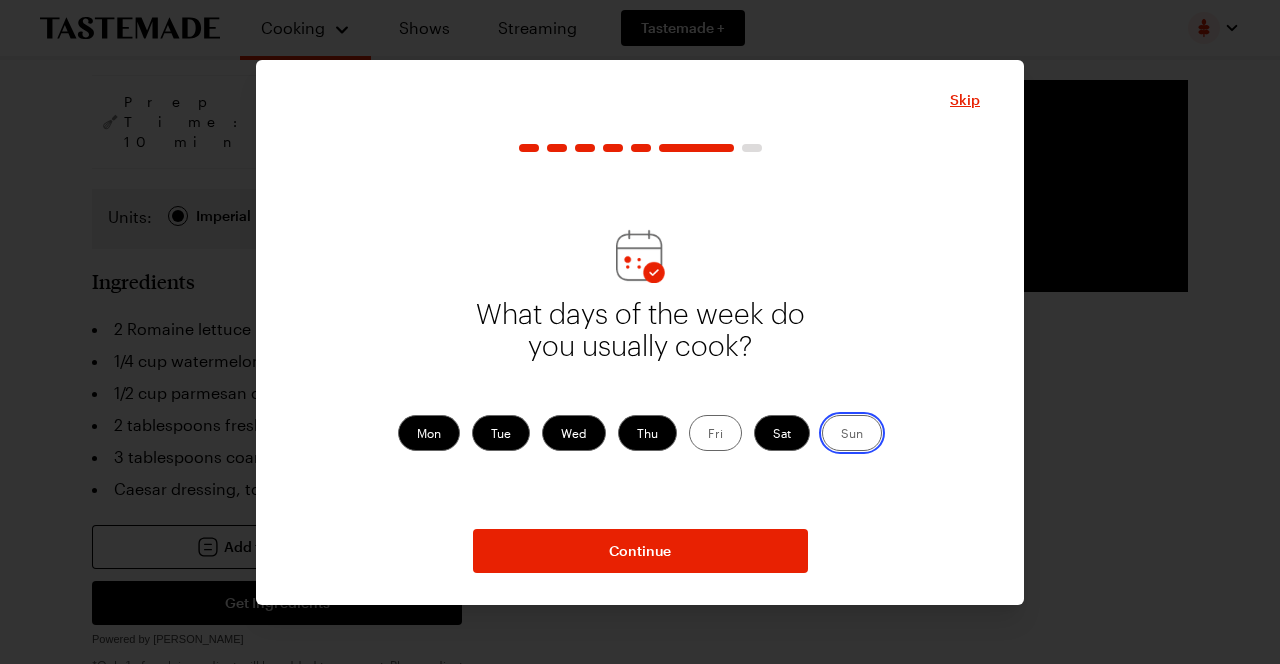 click on "Sun" at bounding box center [841, 435] 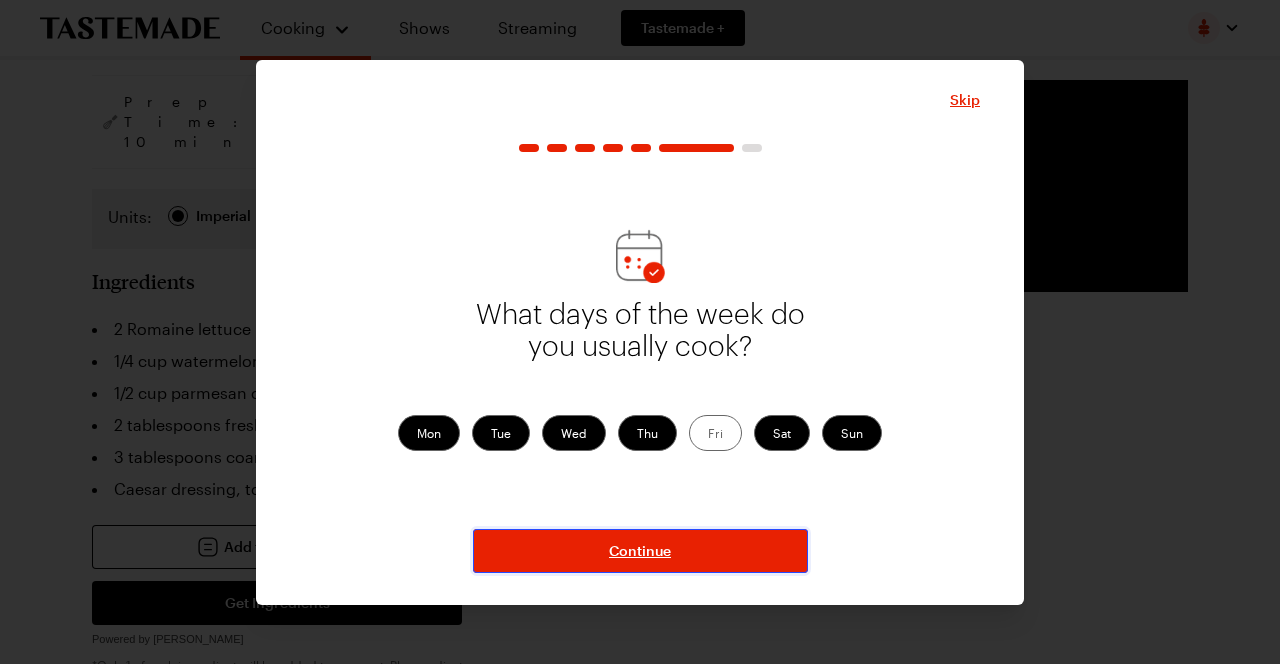 click on "Continue" at bounding box center [640, 551] 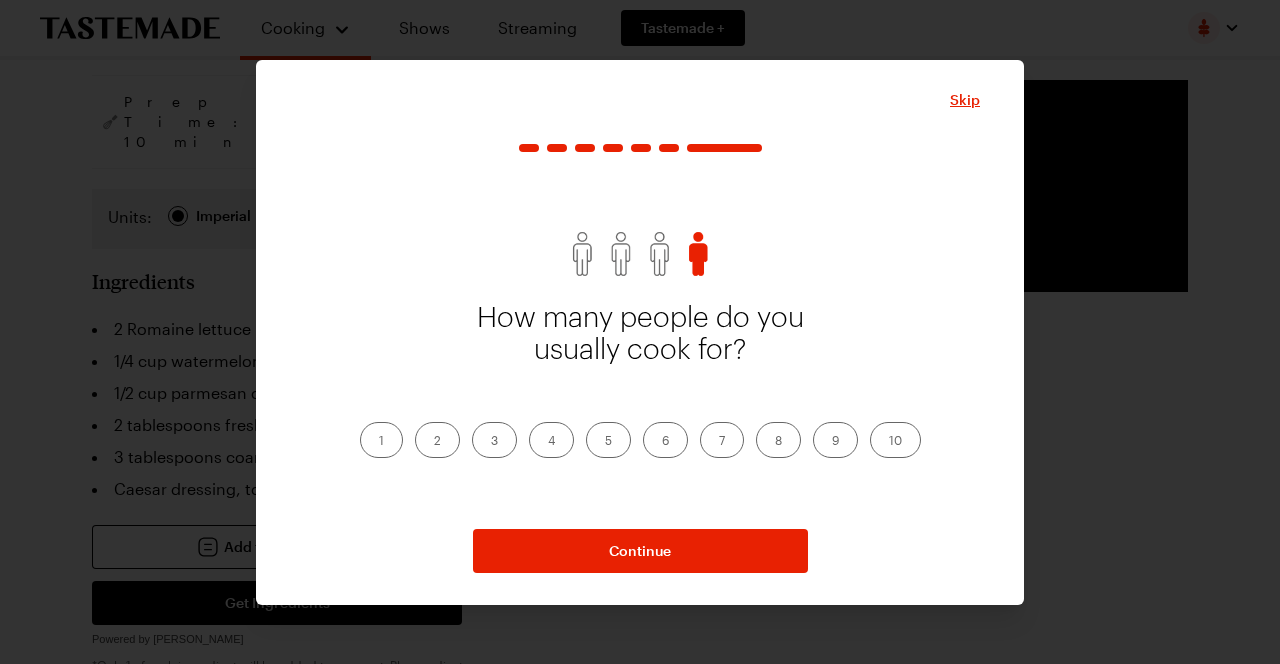 click on "5" at bounding box center (608, 440) 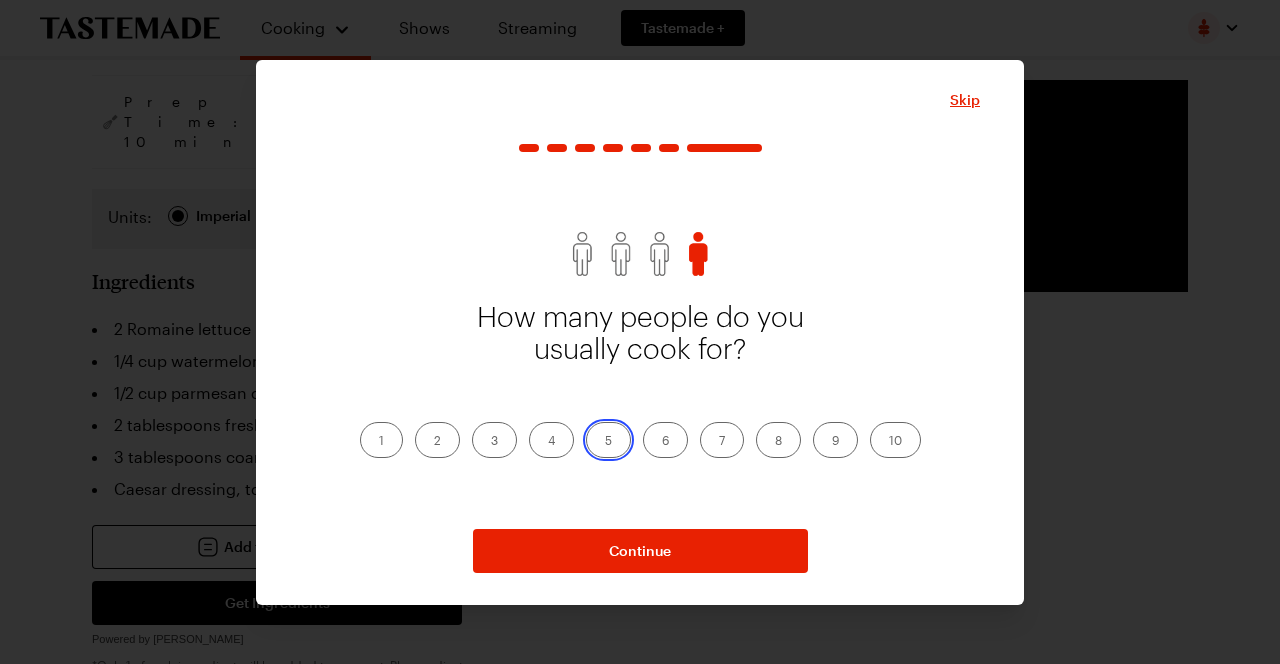 click on "5" at bounding box center [605, 442] 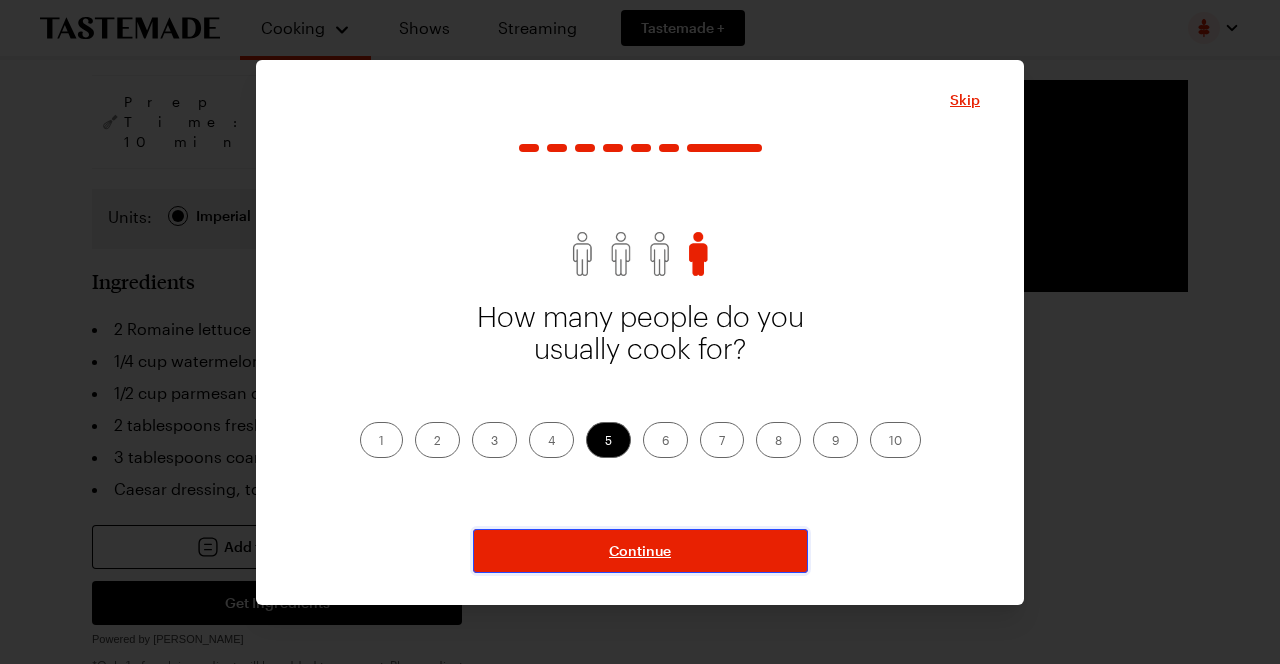 click on "Continue" at bounding box center [640, 551] 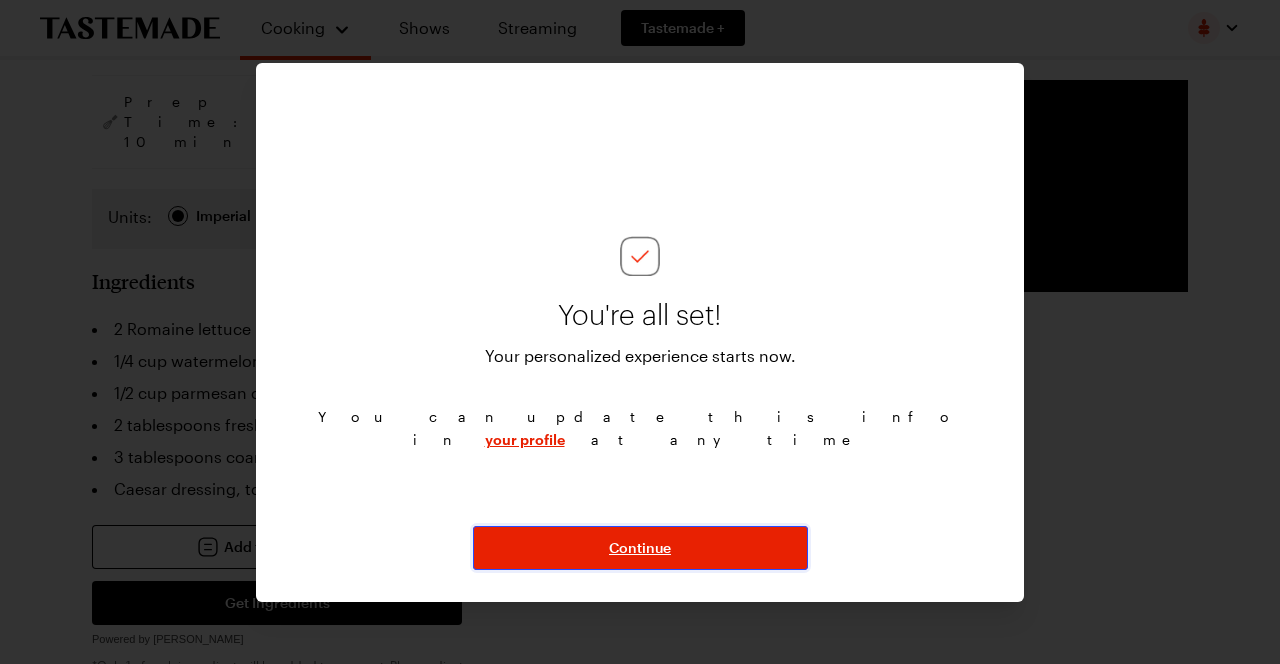 click on "Continue" at bounding box center (640, 548) 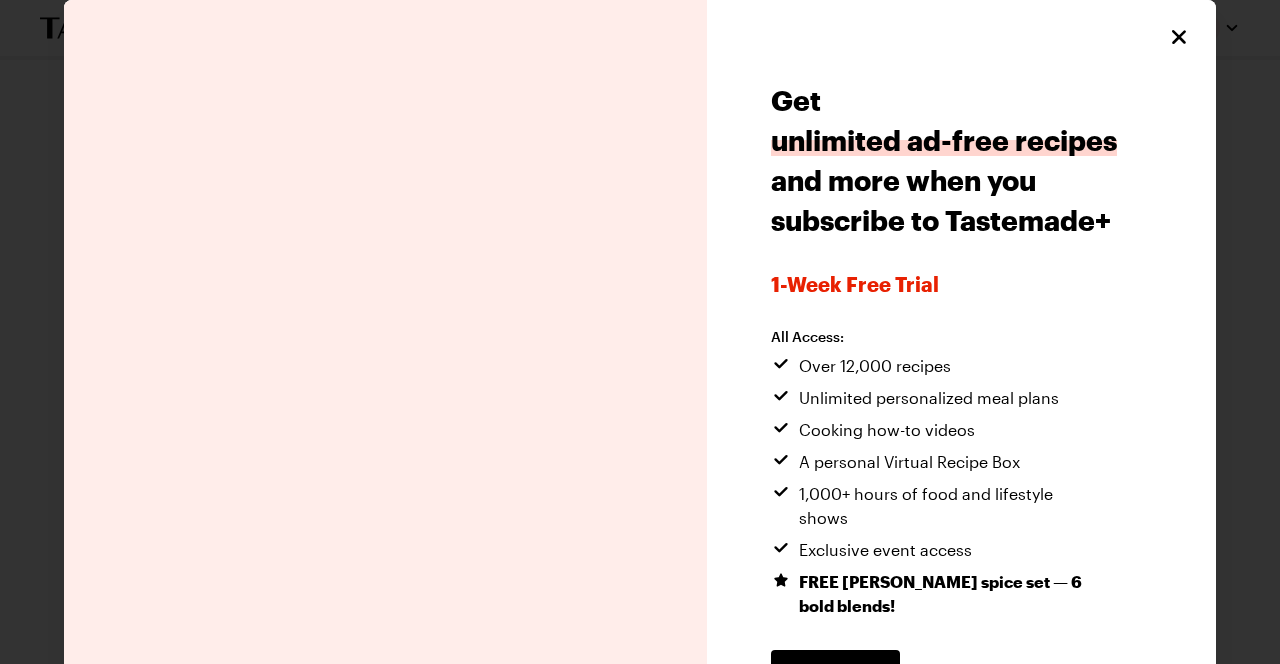 scroll, scrollTop: 74, scrollLeft: 0, axis: vertical 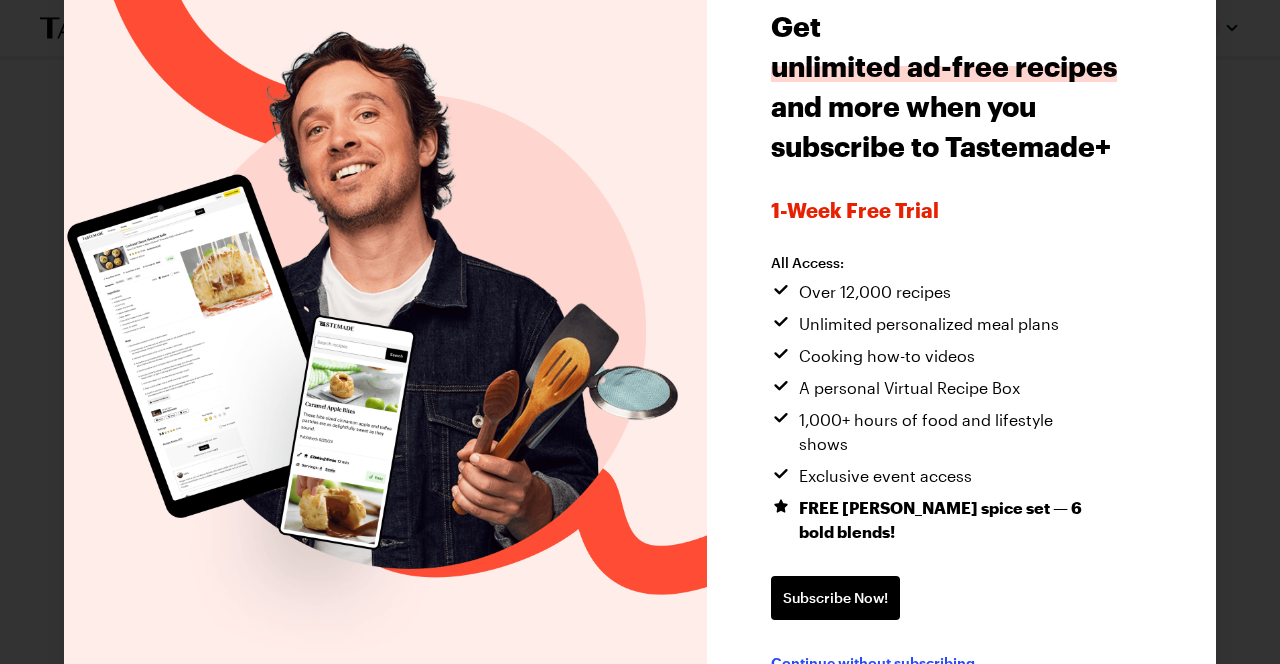 click on "Continue without subscribing" at bounding box center (873, 662) 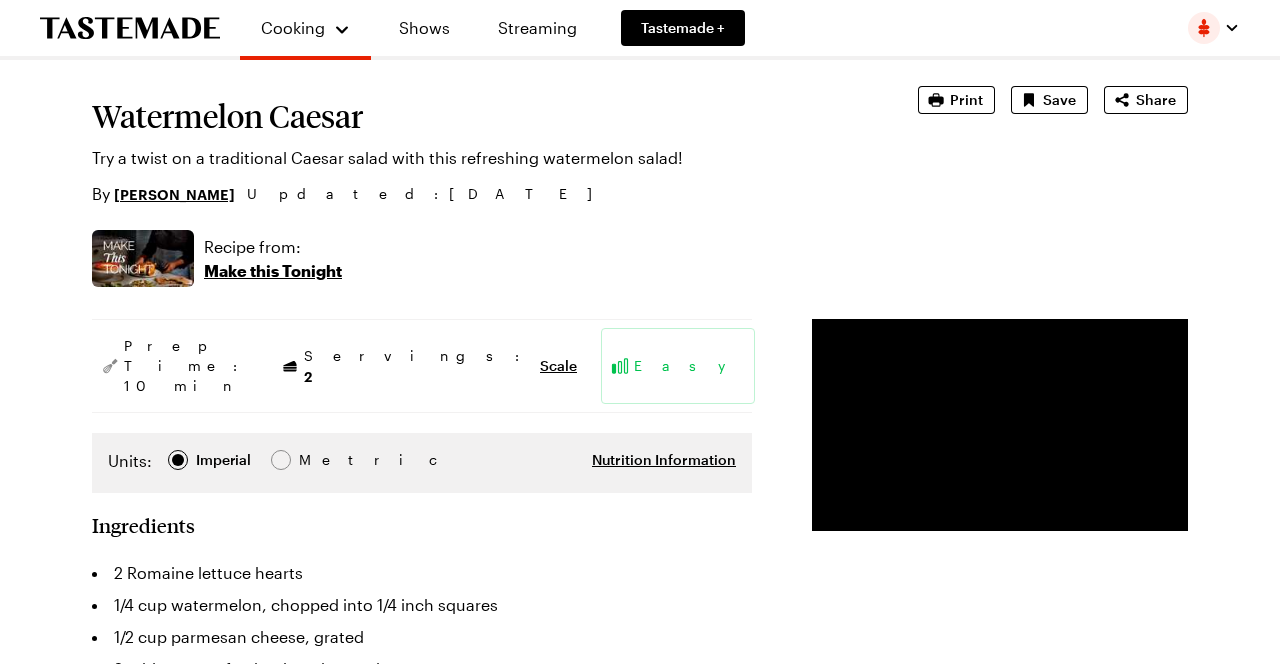 scroll, scrollTop: 0, scrollLeft: 0, axis: both 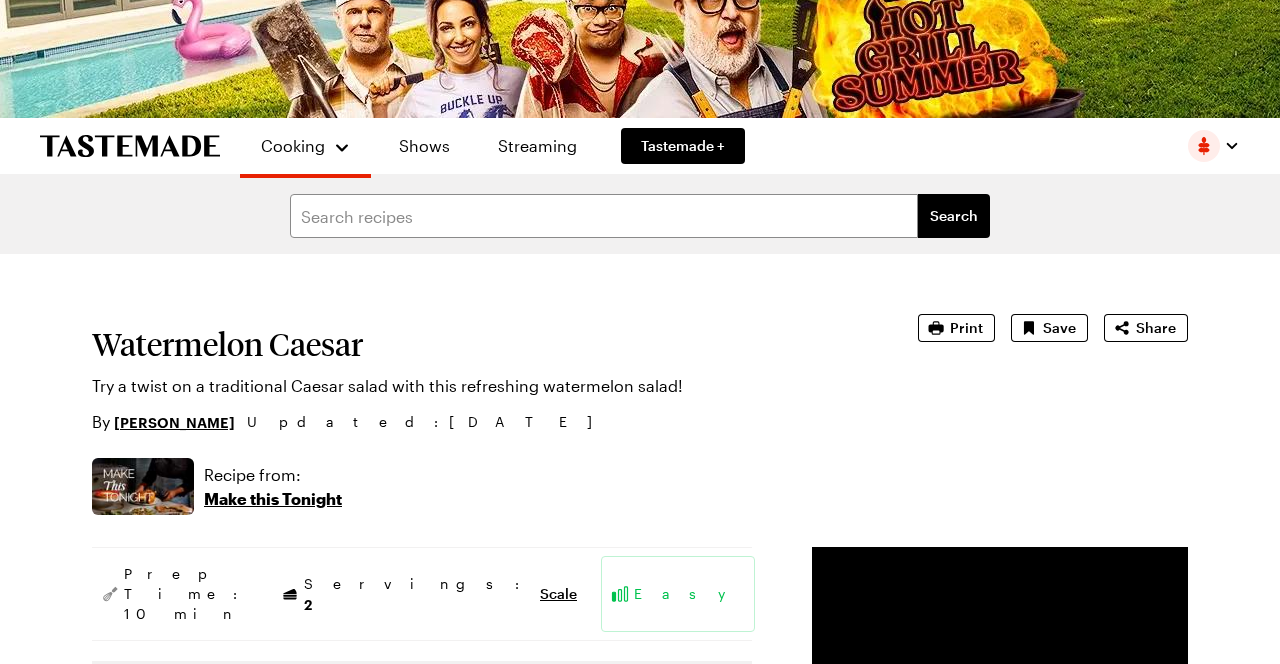 type on "x" 